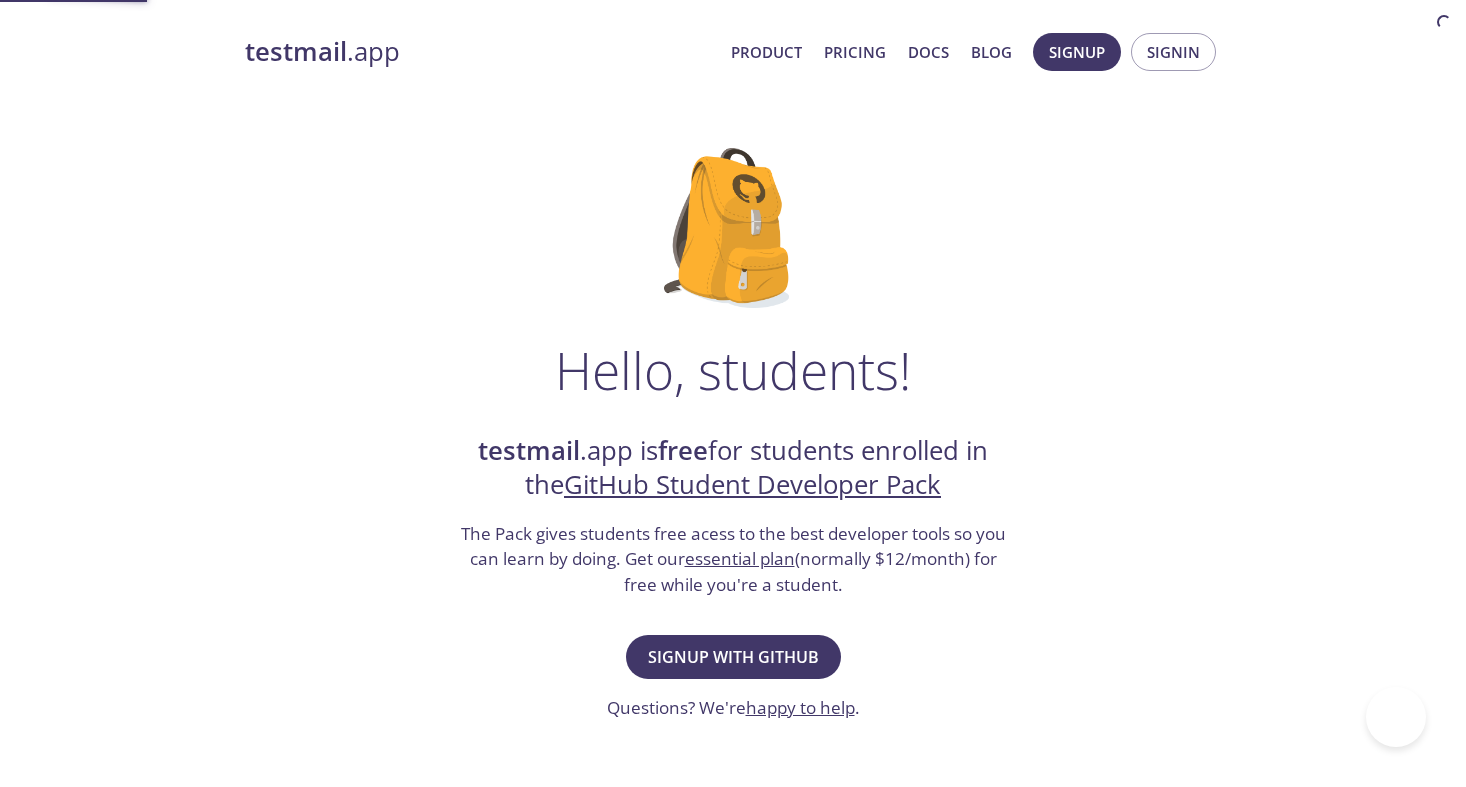 scroll, scrollTop: 0, scrollLeft: 0, axis: both 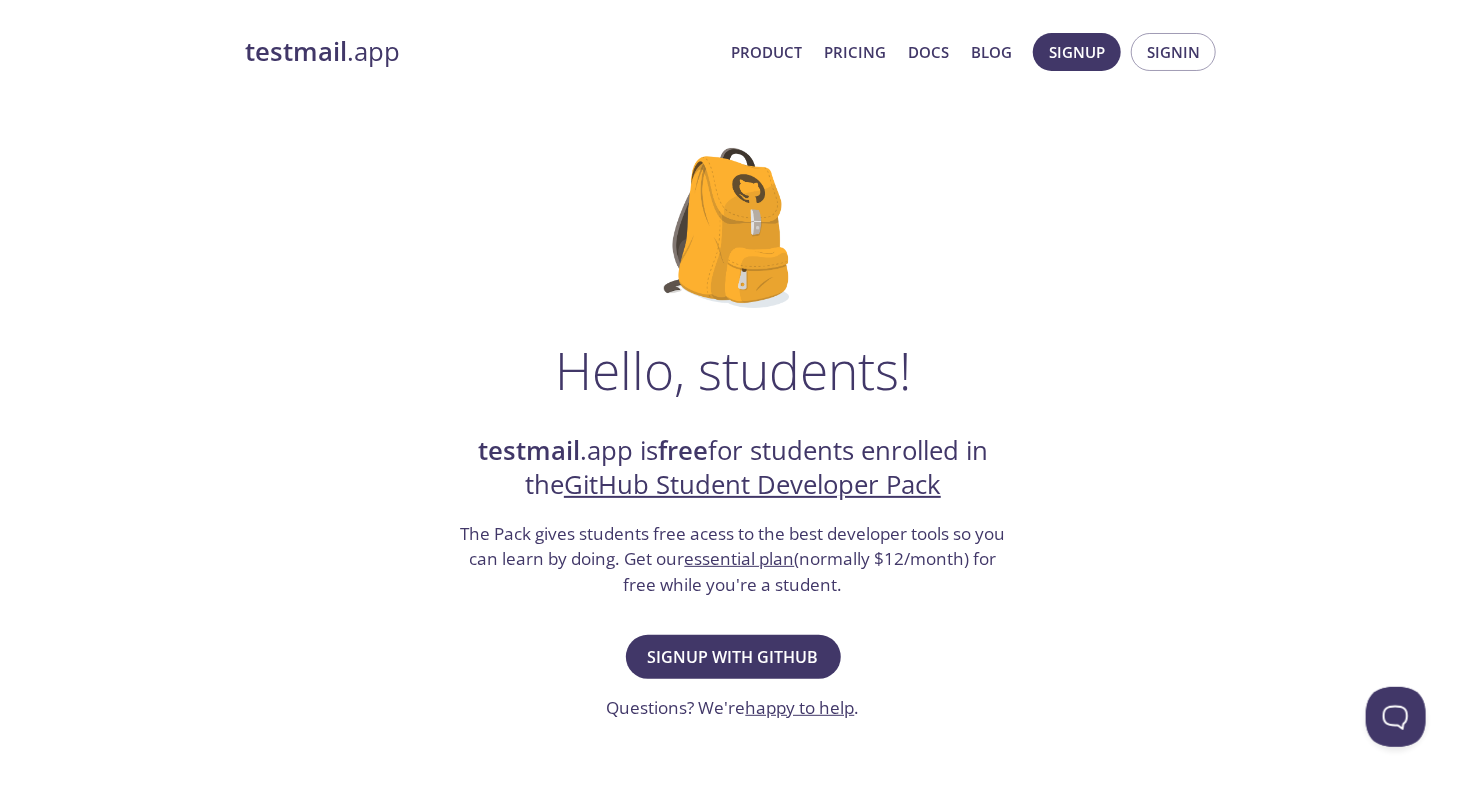 click on "GitHub Student Developer Pack" at bounding box center (752, 484) 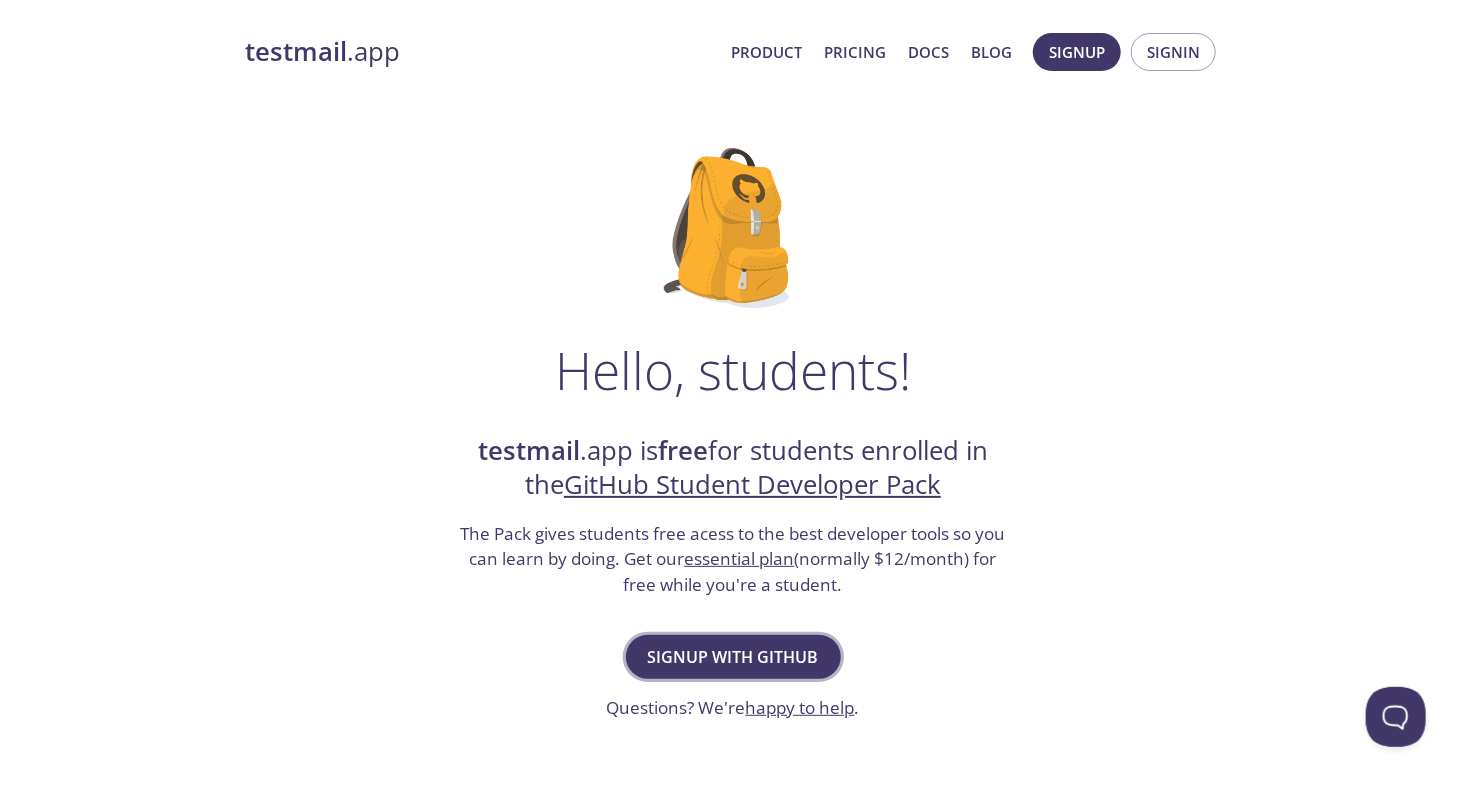 click on "Signup with GitHub" at bounding box center [733, 657] 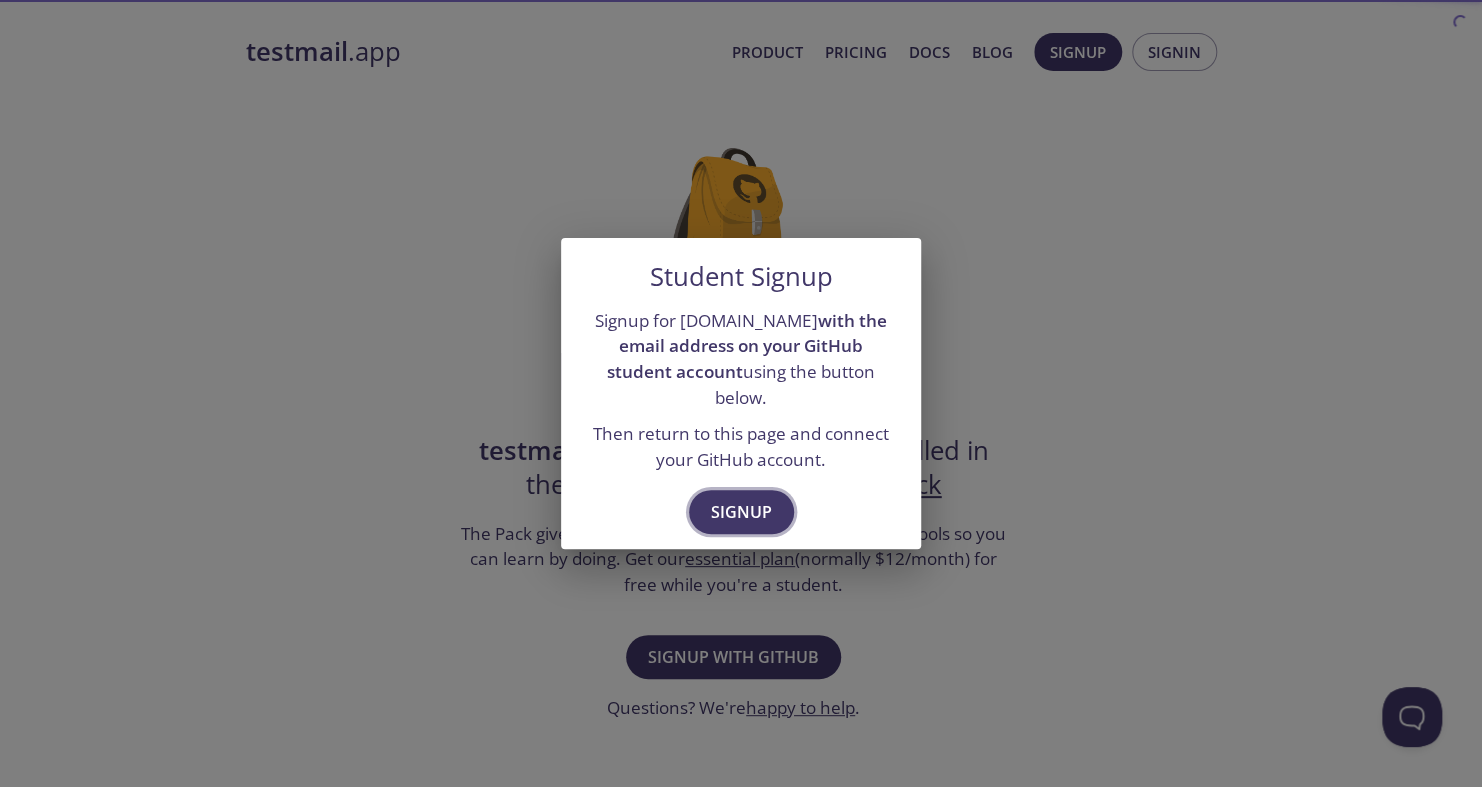 click on "Signup" at bounding box center [741, 512] 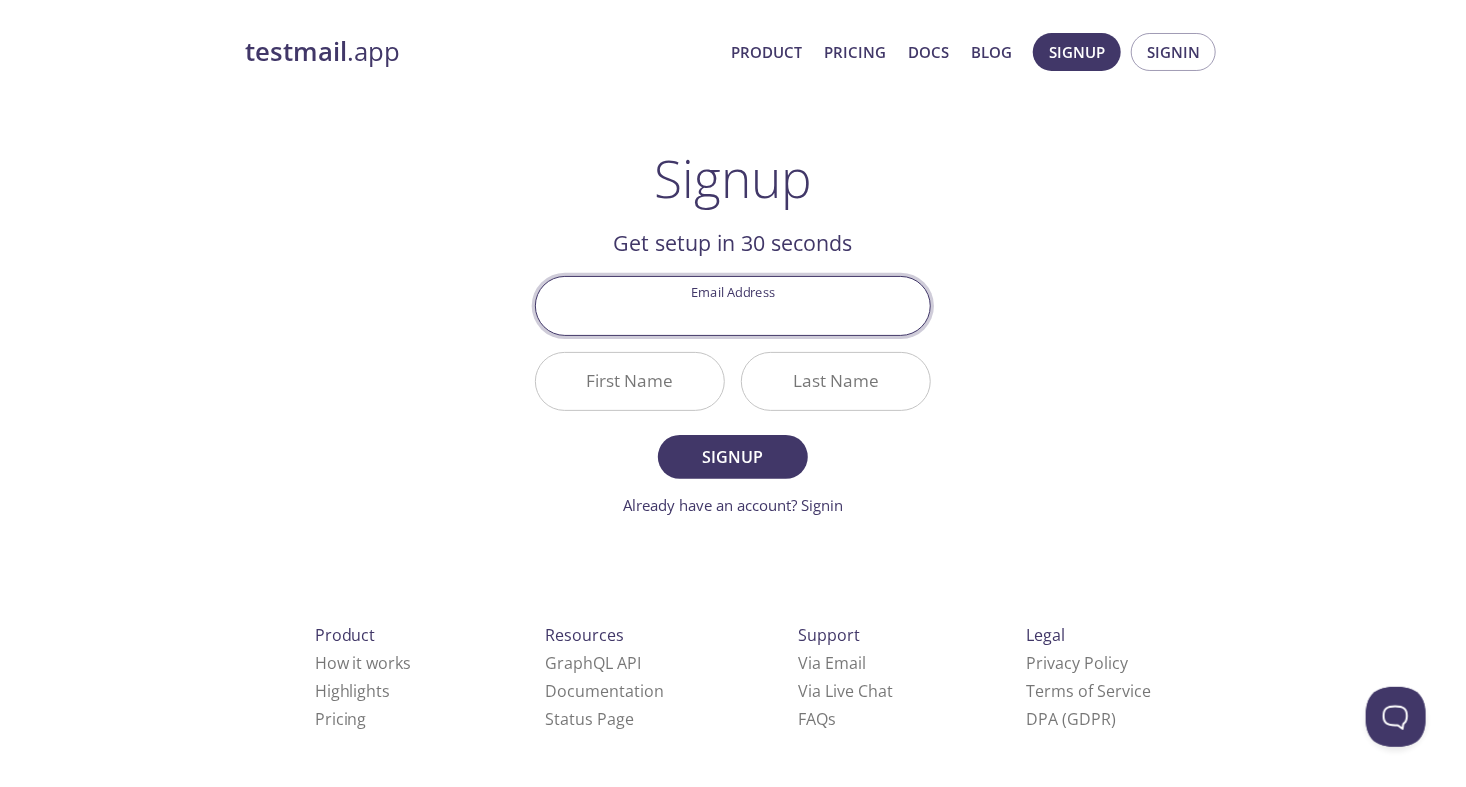 click on "Email Address" at bounding box center (733, 305) 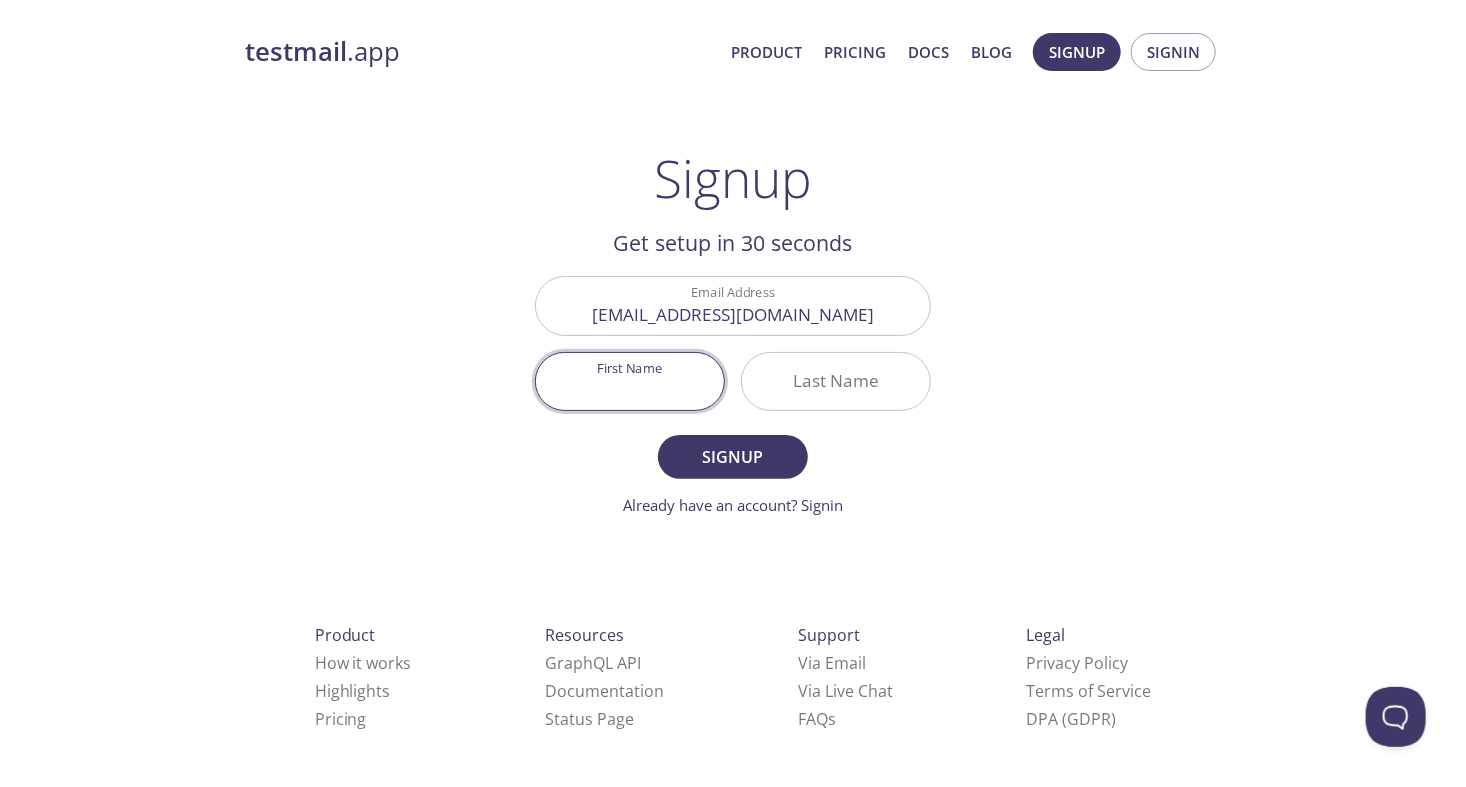 click on "First Name" at bounding box center [630, 381] 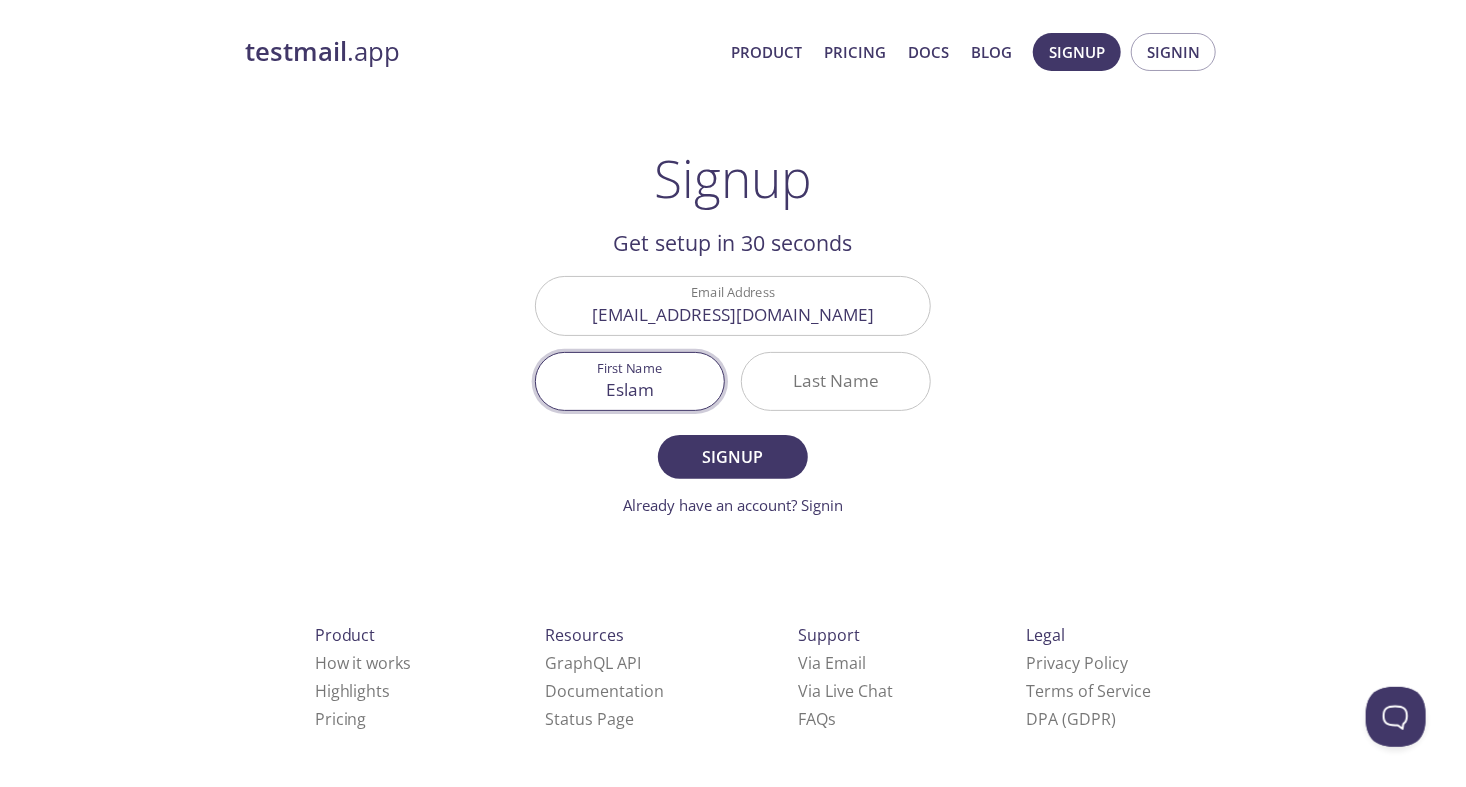 type on "Eslam" 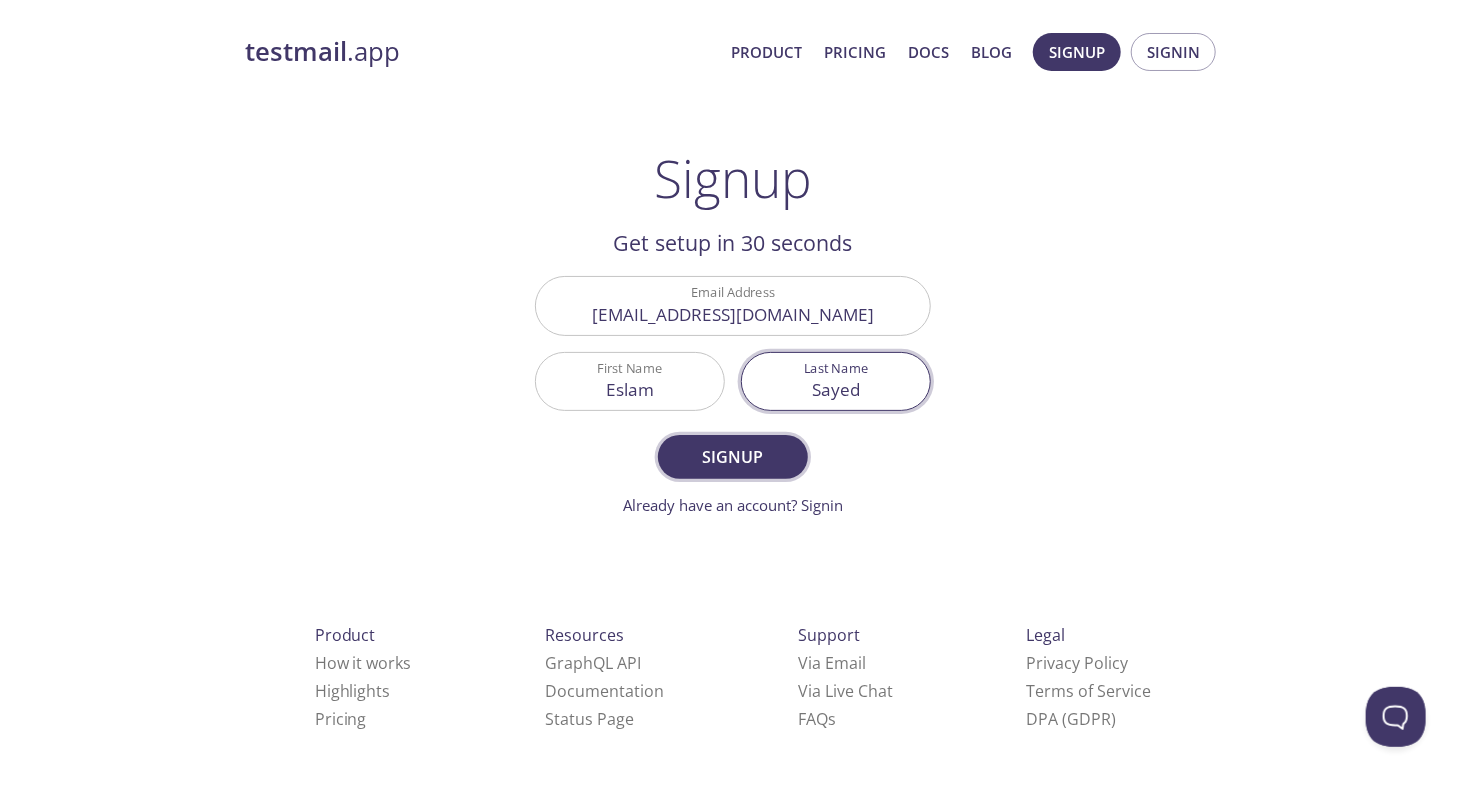 type on "Sayed" 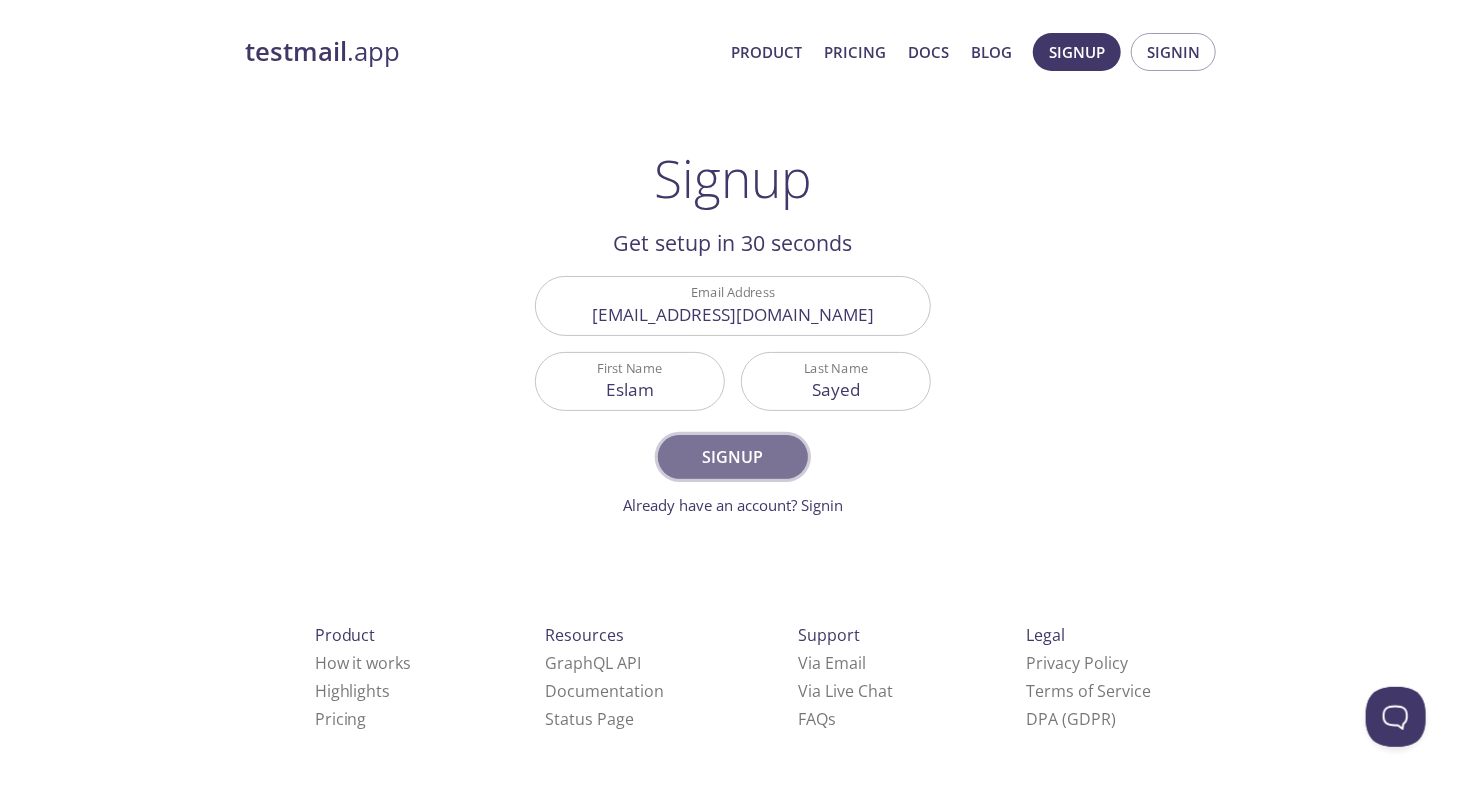 click on "Signup" at bounding box center (733, 457) 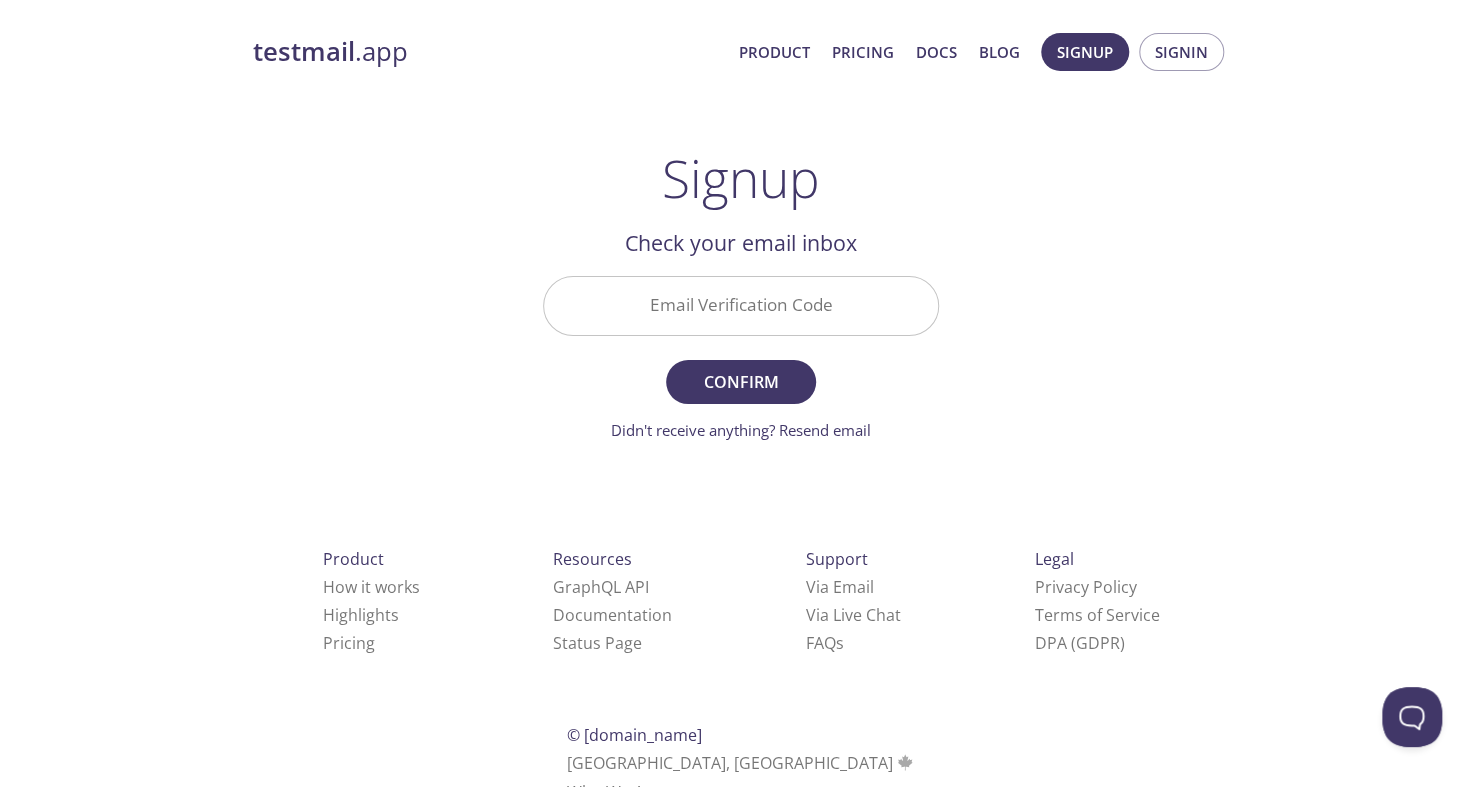 drag, startPoint x: 885, startPoint y: 311, endPoint x: 841, endPoint y: 326, distance: 46.486557 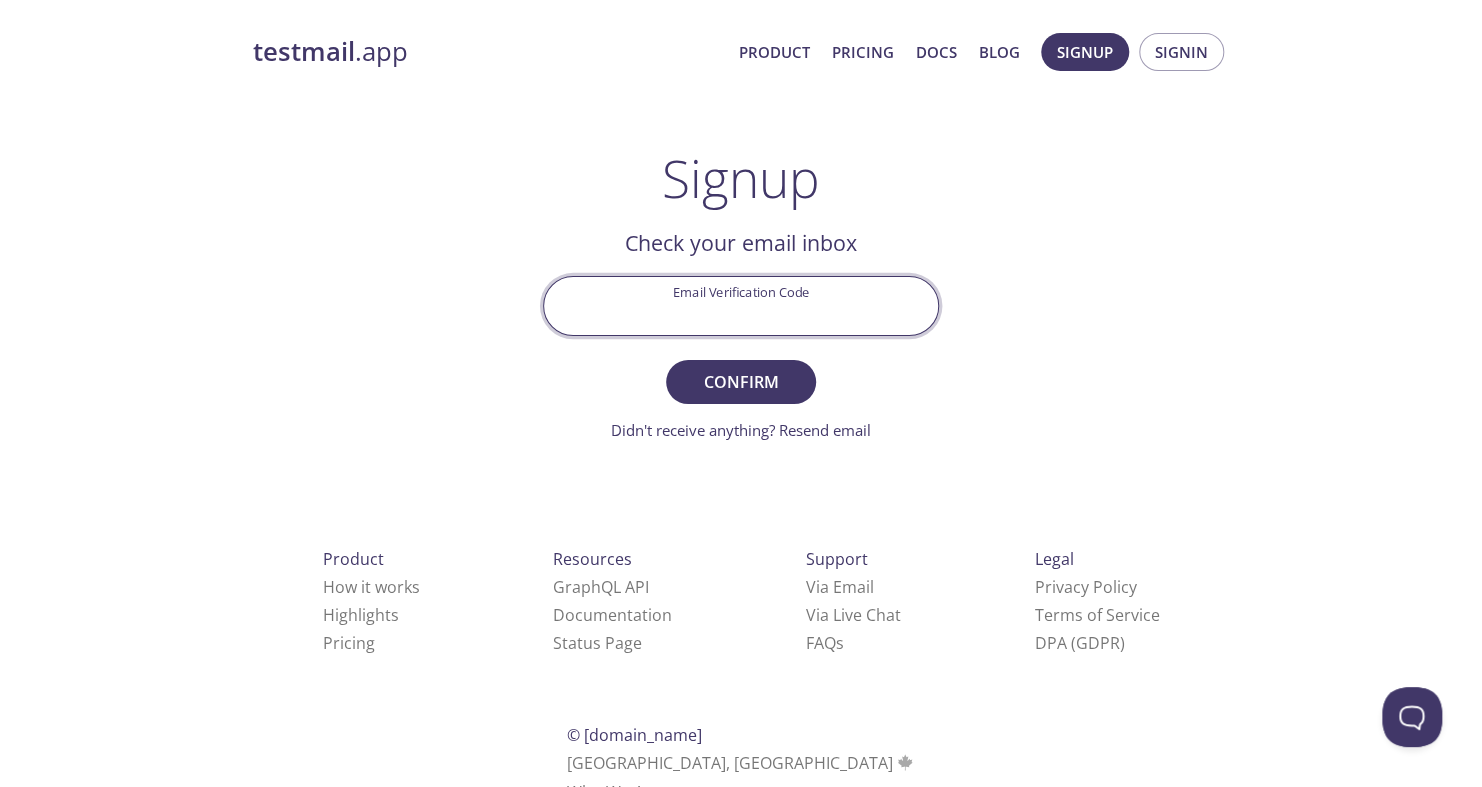 paste on "FJQEY1V" 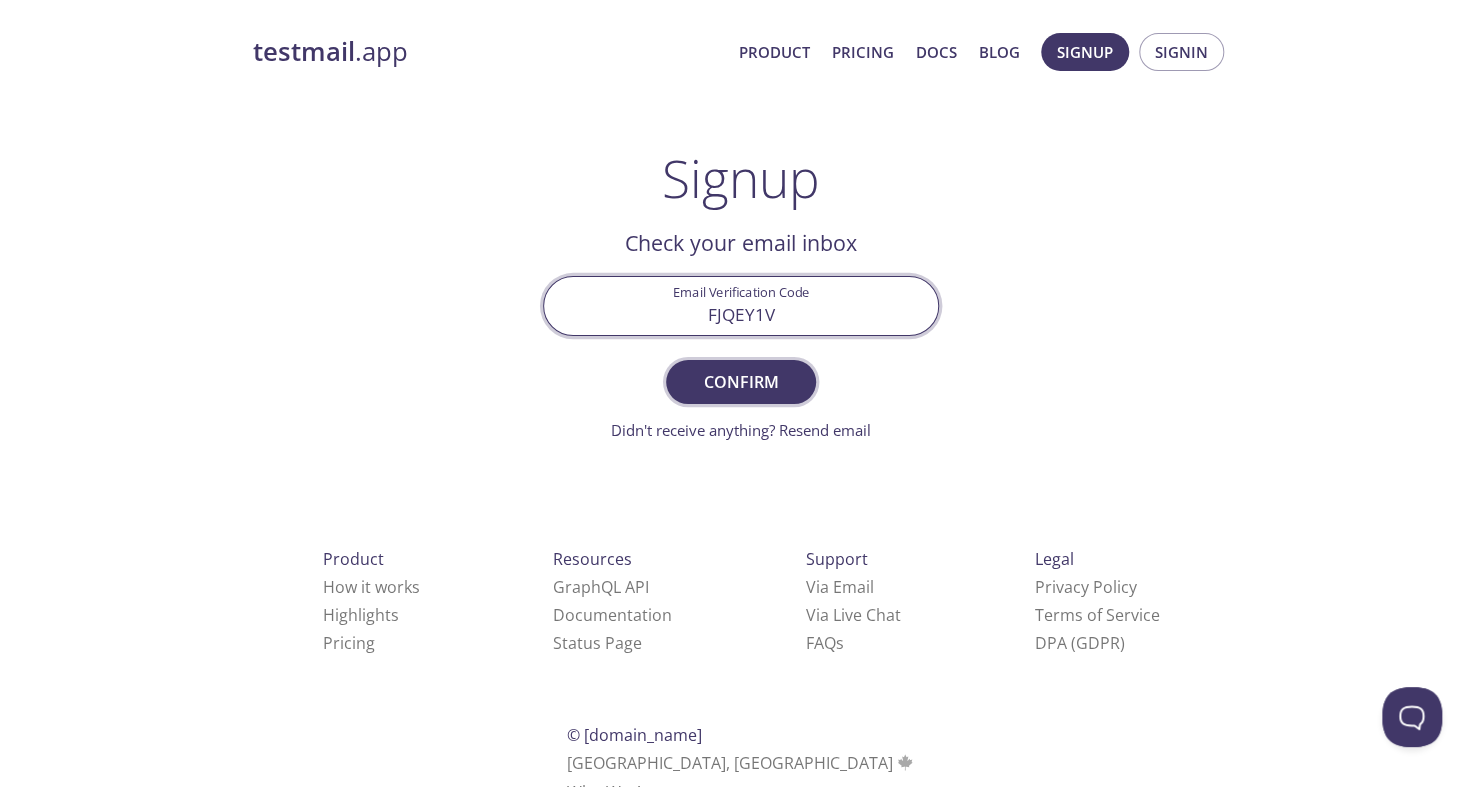 type on "FJQEY1V" 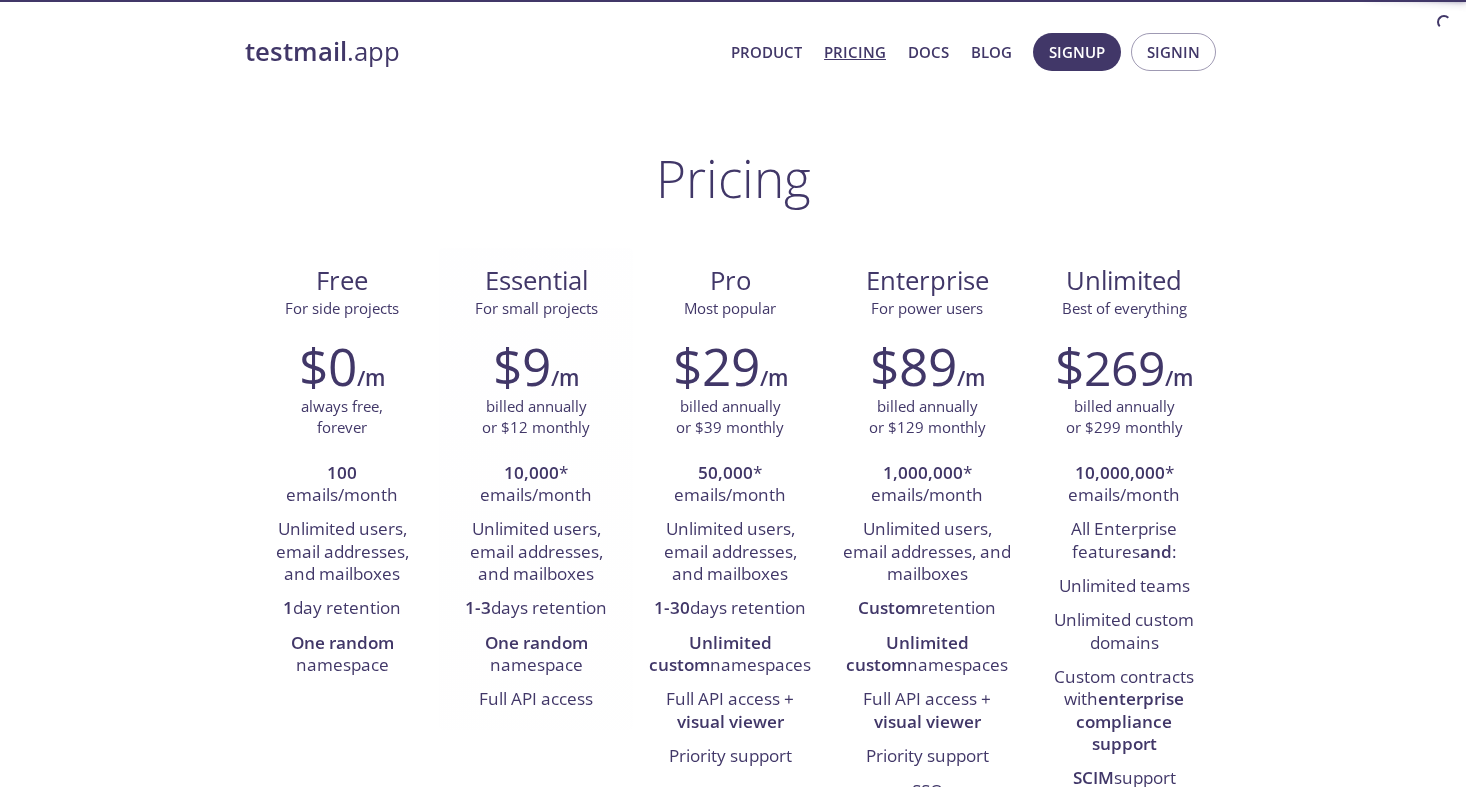 scroll, scrollTop: 0, scrollLeft: 0, axis: both 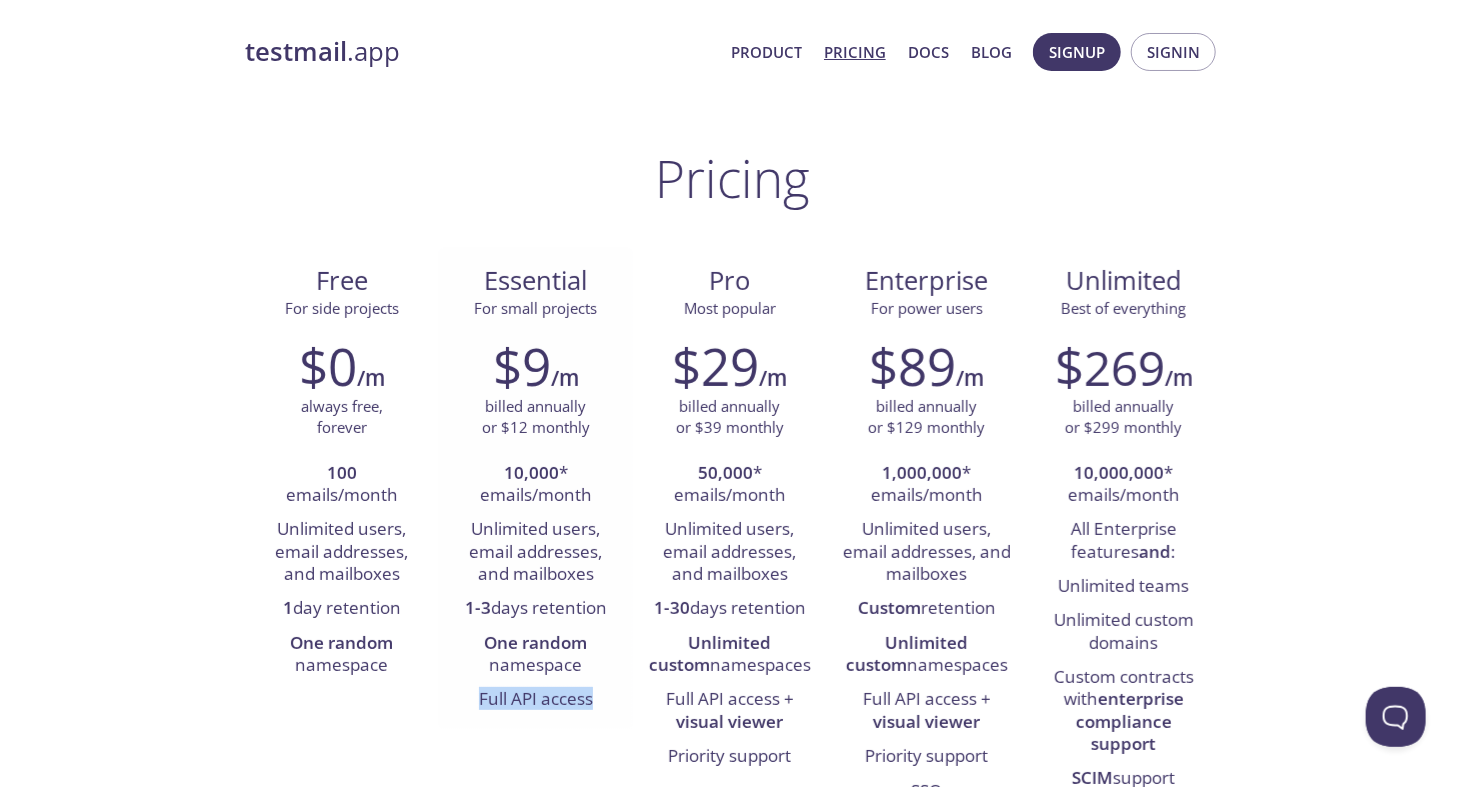 drag, startPoint x: 597, startPoint y: 697, endPoint x: 474, endPoint y: 709, distance: 123.58398 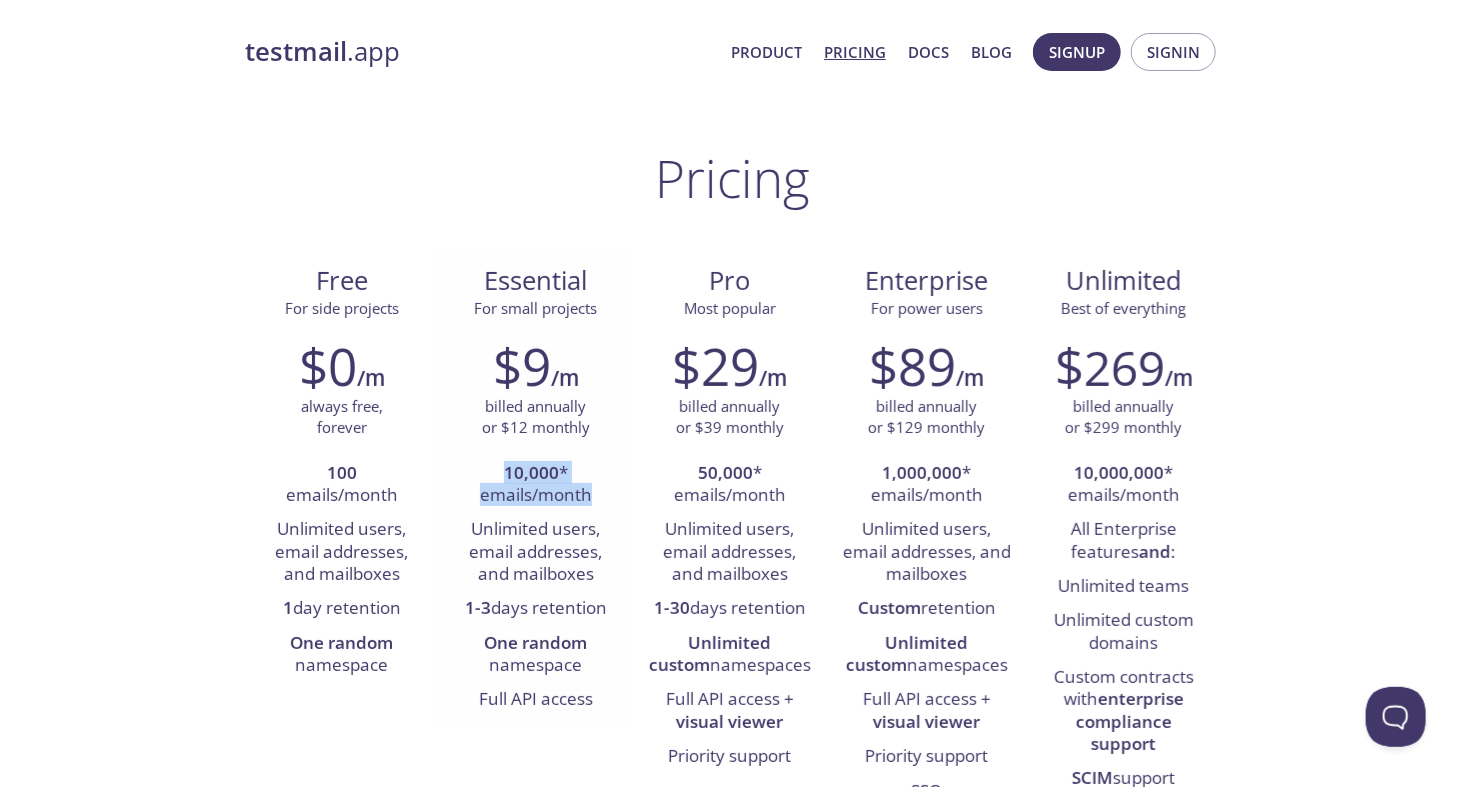 drag, startPoint x: 497, startPoint y: 465, endPoint x: 601, endPoint y: 493, distance: 107.70329 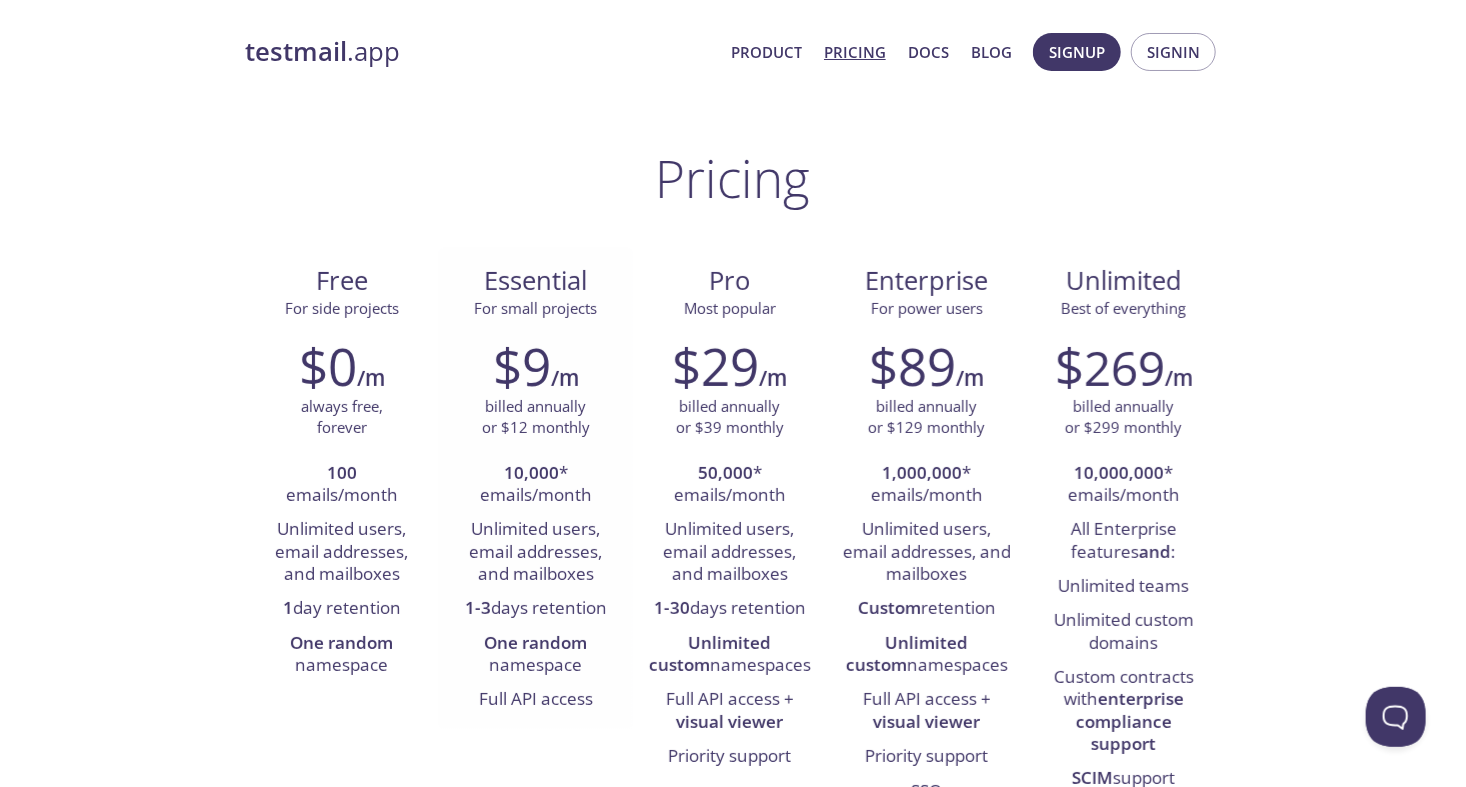 drag, startPoint x: 463, startPoint y: 610, endPoint x: 607, endPoint y: 620, distance: 144.3468 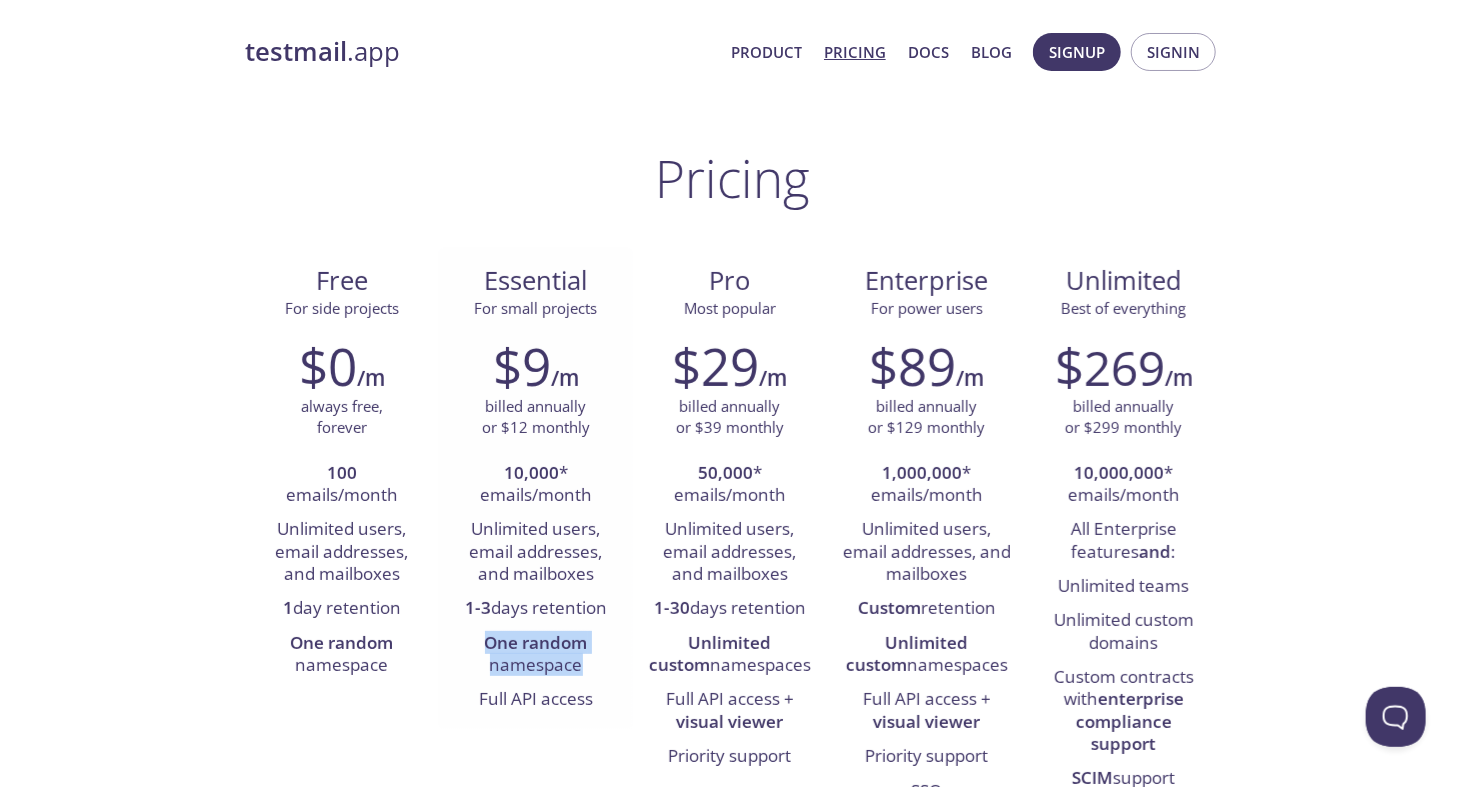 drag, startPoint x: 481, startPoint y: 640, endPoint x: 596, endPoint y: 669, distance: 118.60017 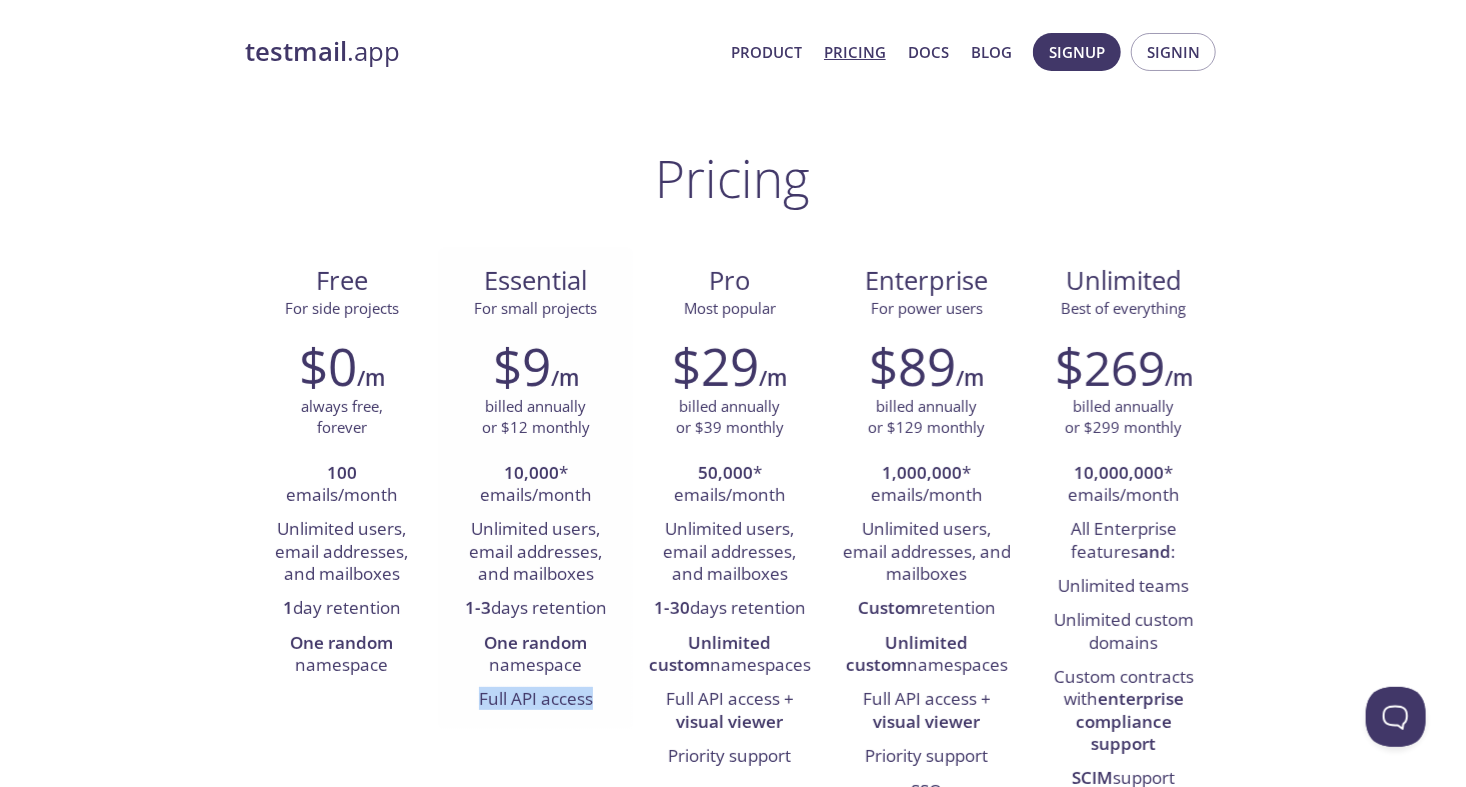 drag, startPoint x: 478, startPoint y: 703, endPoint x: 620, endPoint y: 702, distance: 142.00352 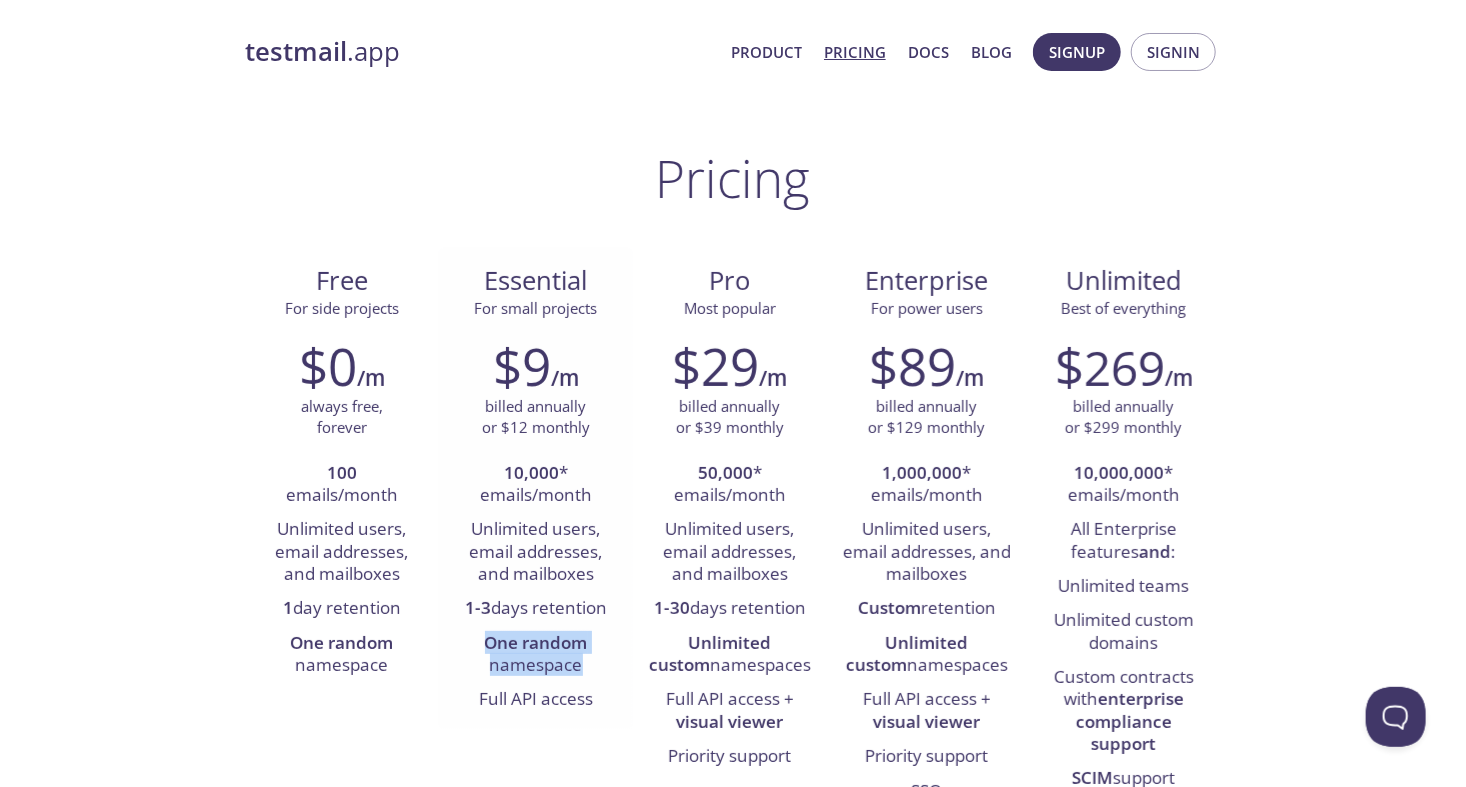 drag, startPoint x: 482, startPoint y: 648, endPoint x: 595, endPoint y: 680, distance: 117.4436 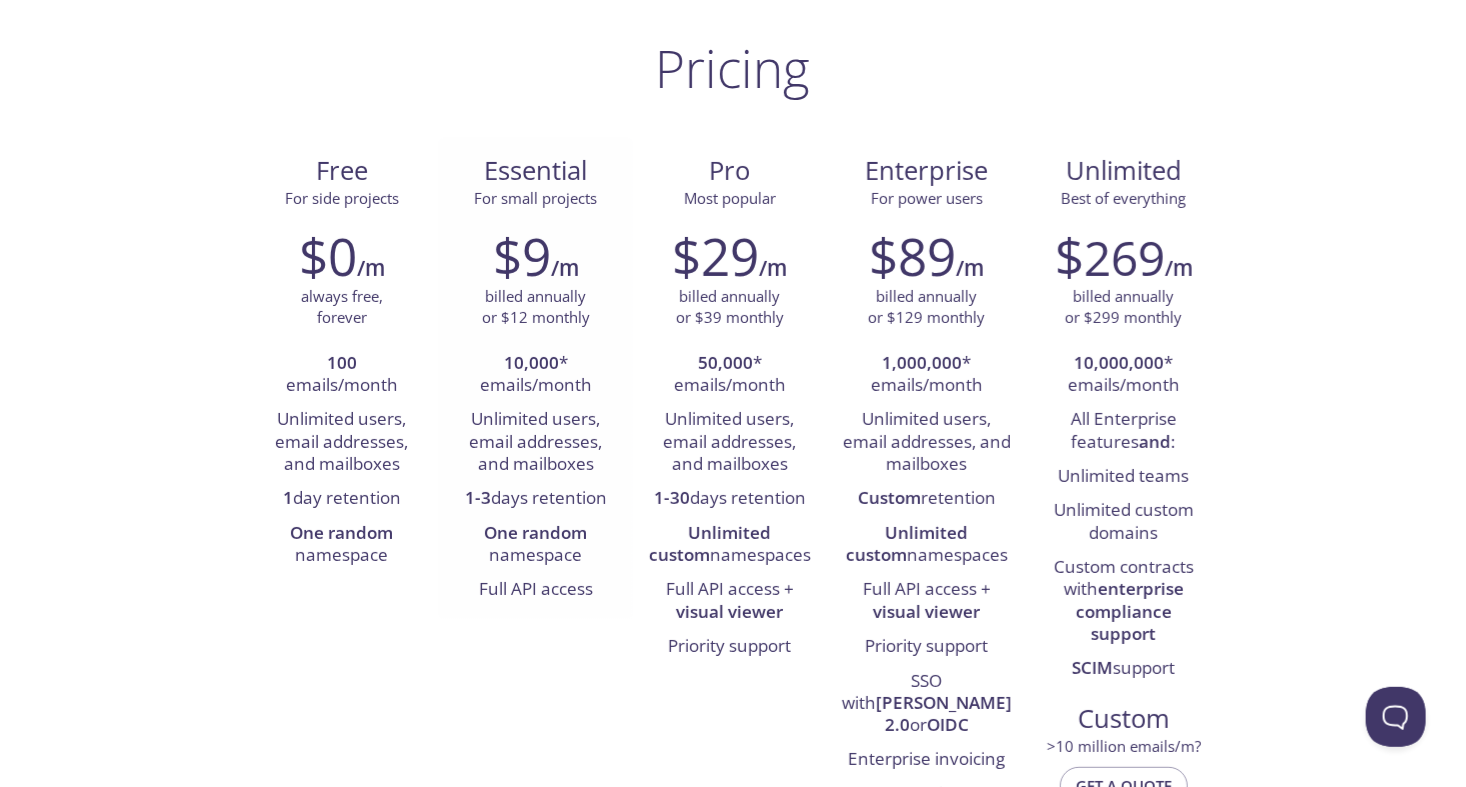 scroll, scrollTop: 100, scrollLeft: 0, axis: vertical 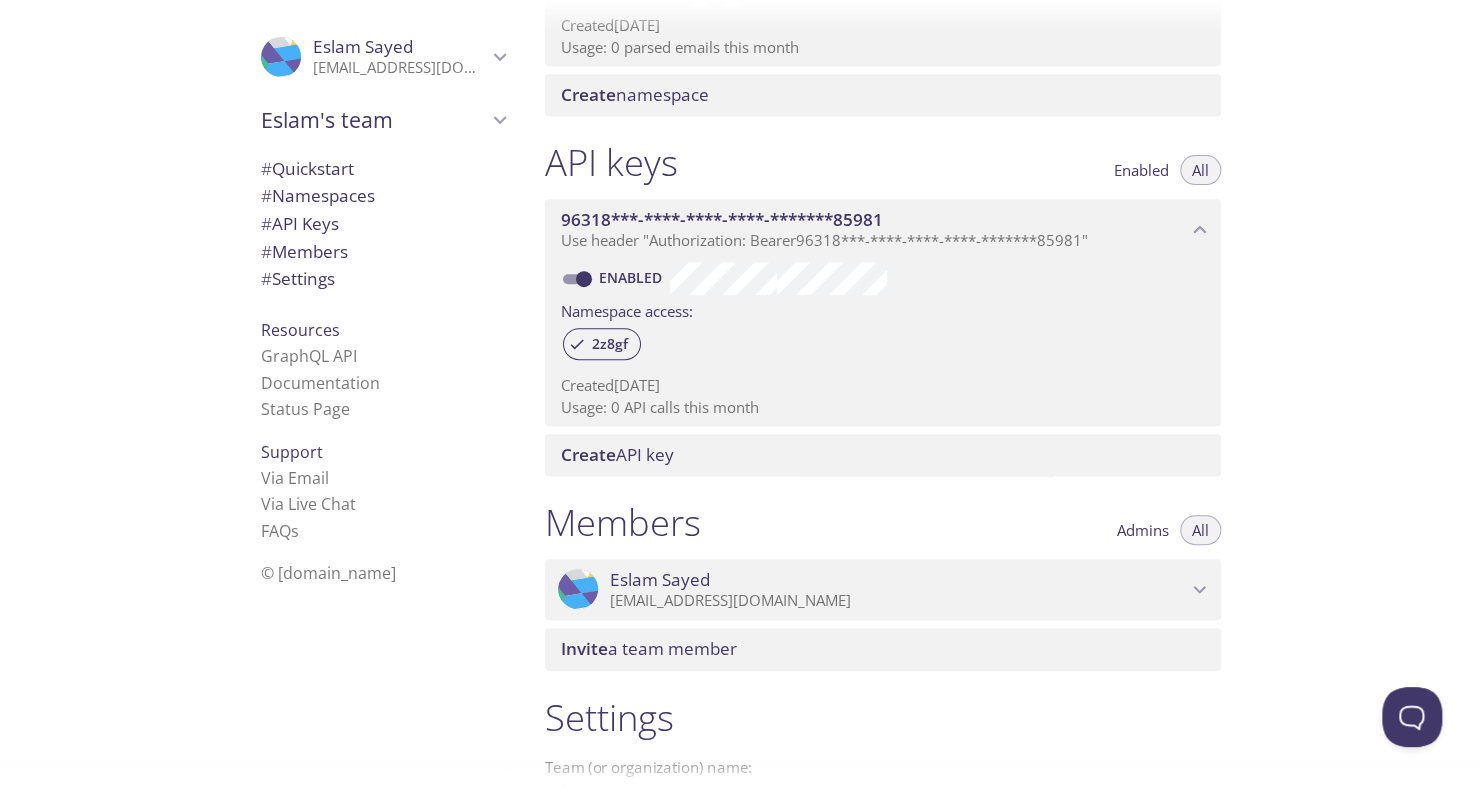 click 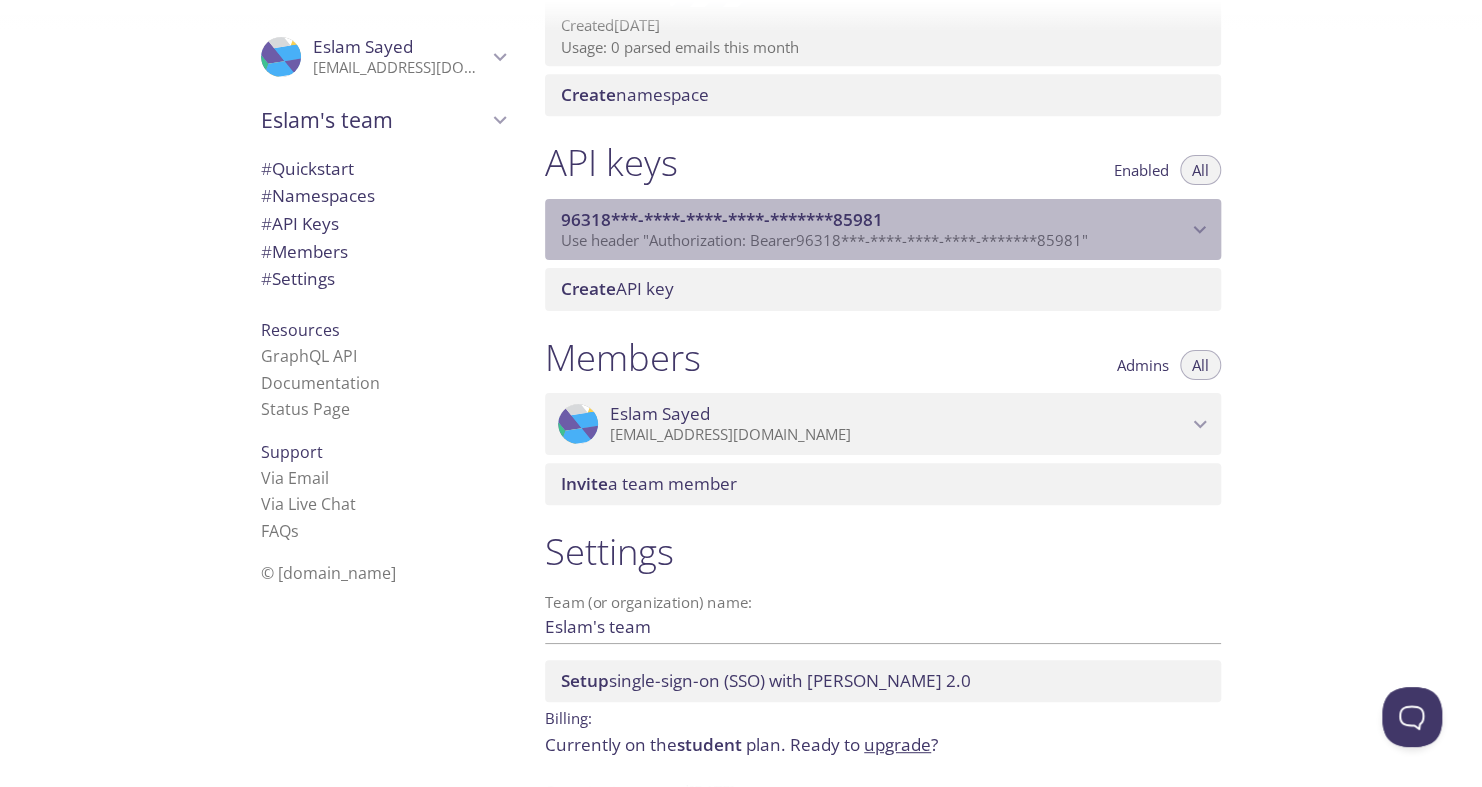 click 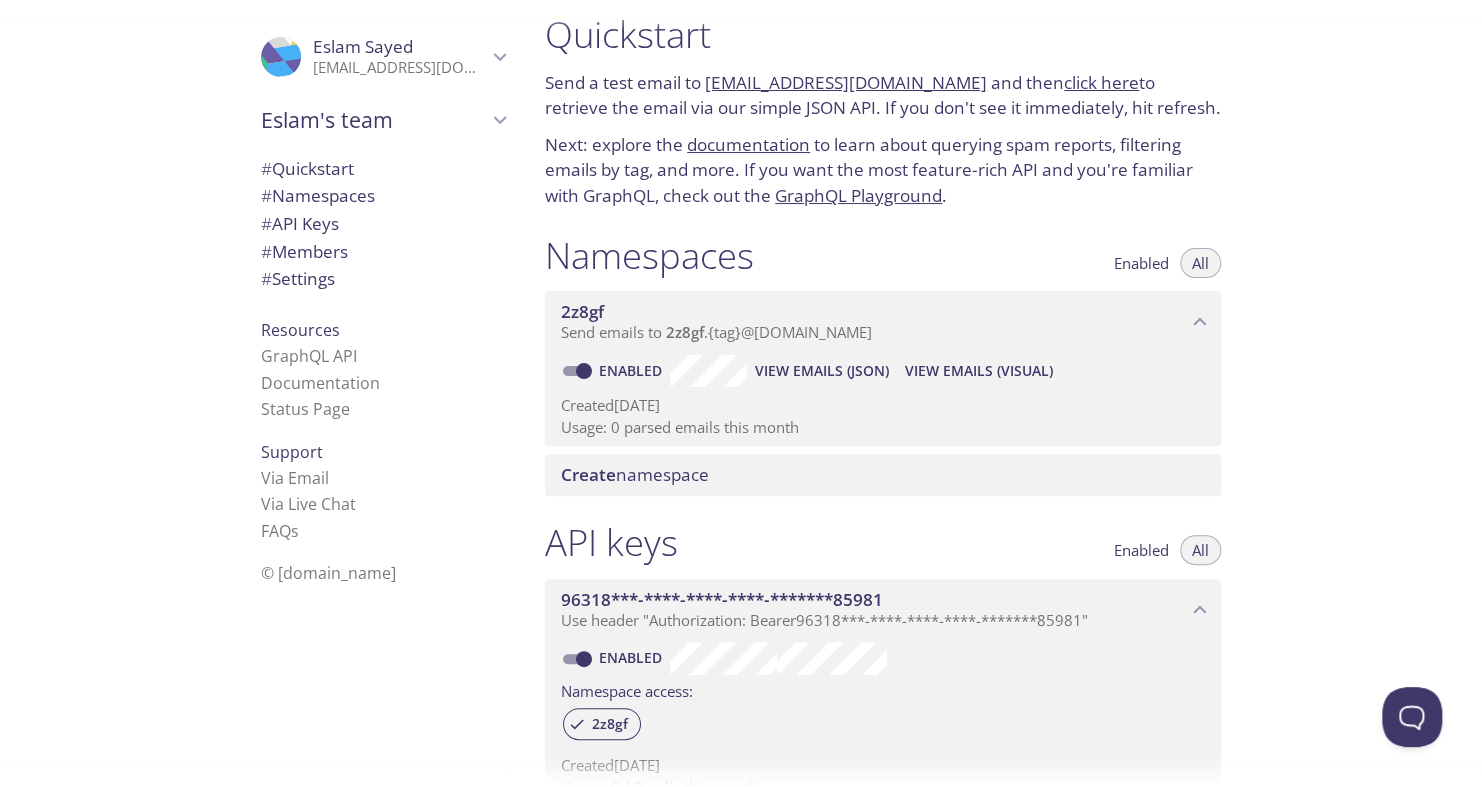 scroll, scrollTop: 0, scrollLeft: 0, axis: both 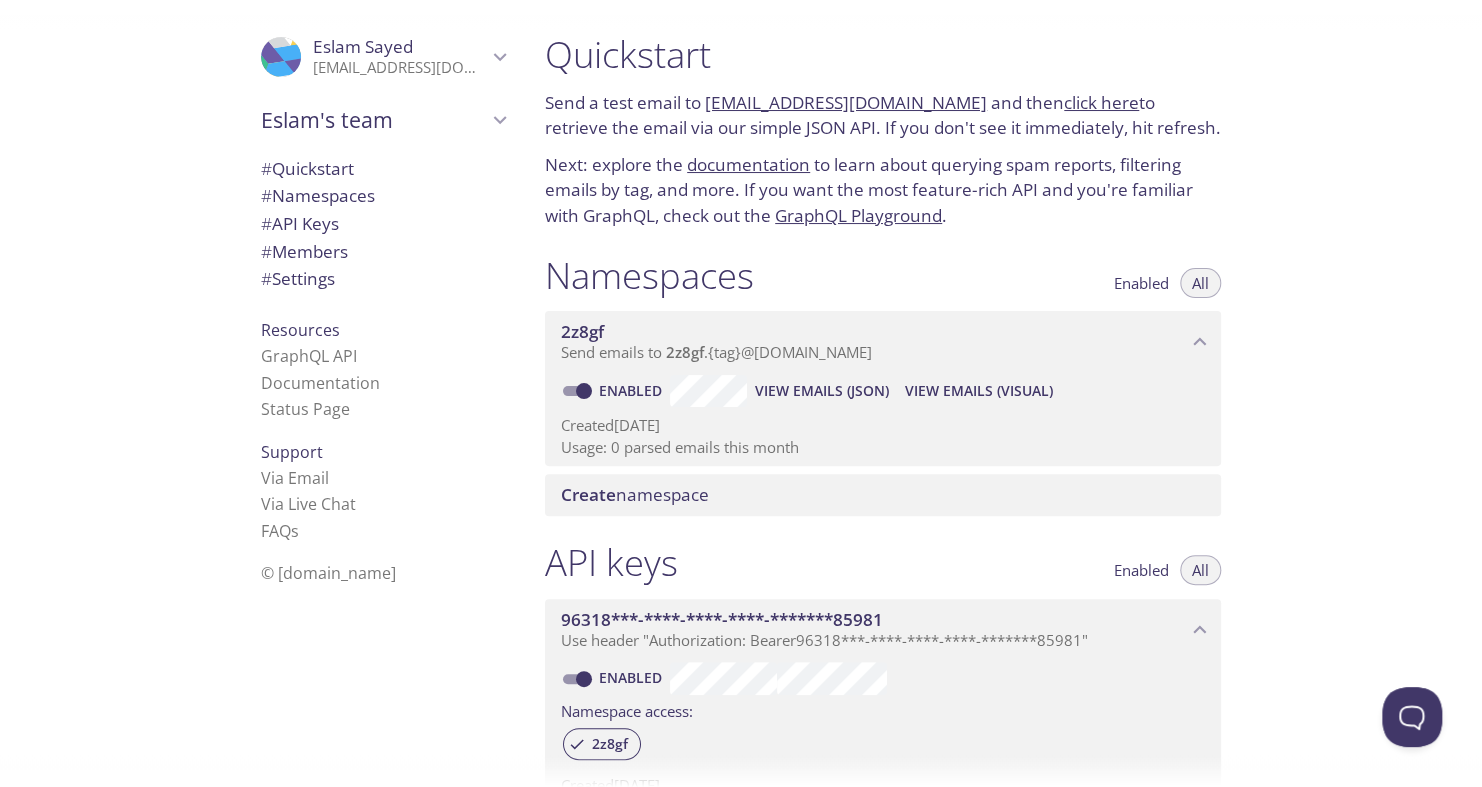 click on "#  API Keys" at bounding box center [300, 223] 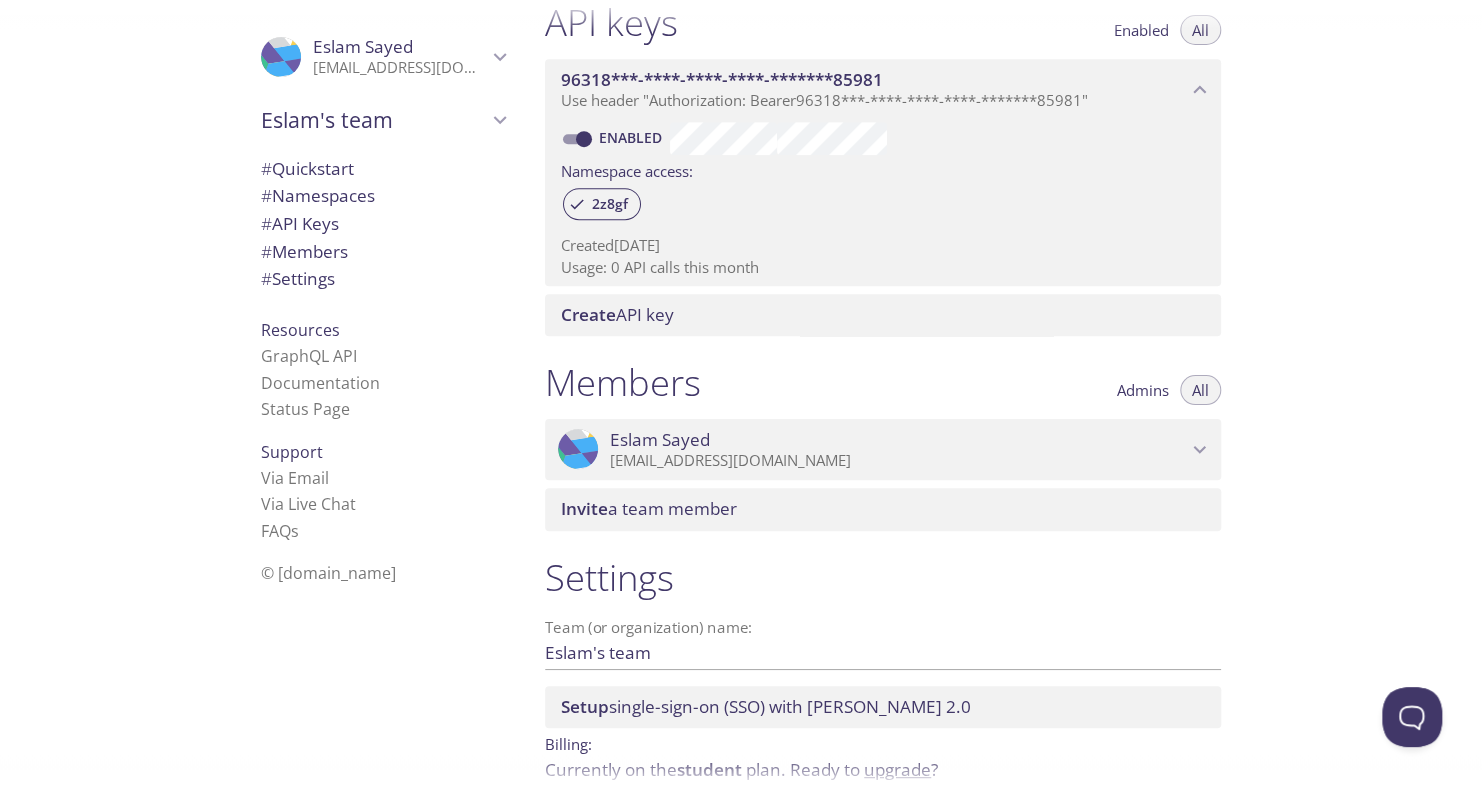 scroll, scrollTop: 0, scrollLeft: 0, axis: both 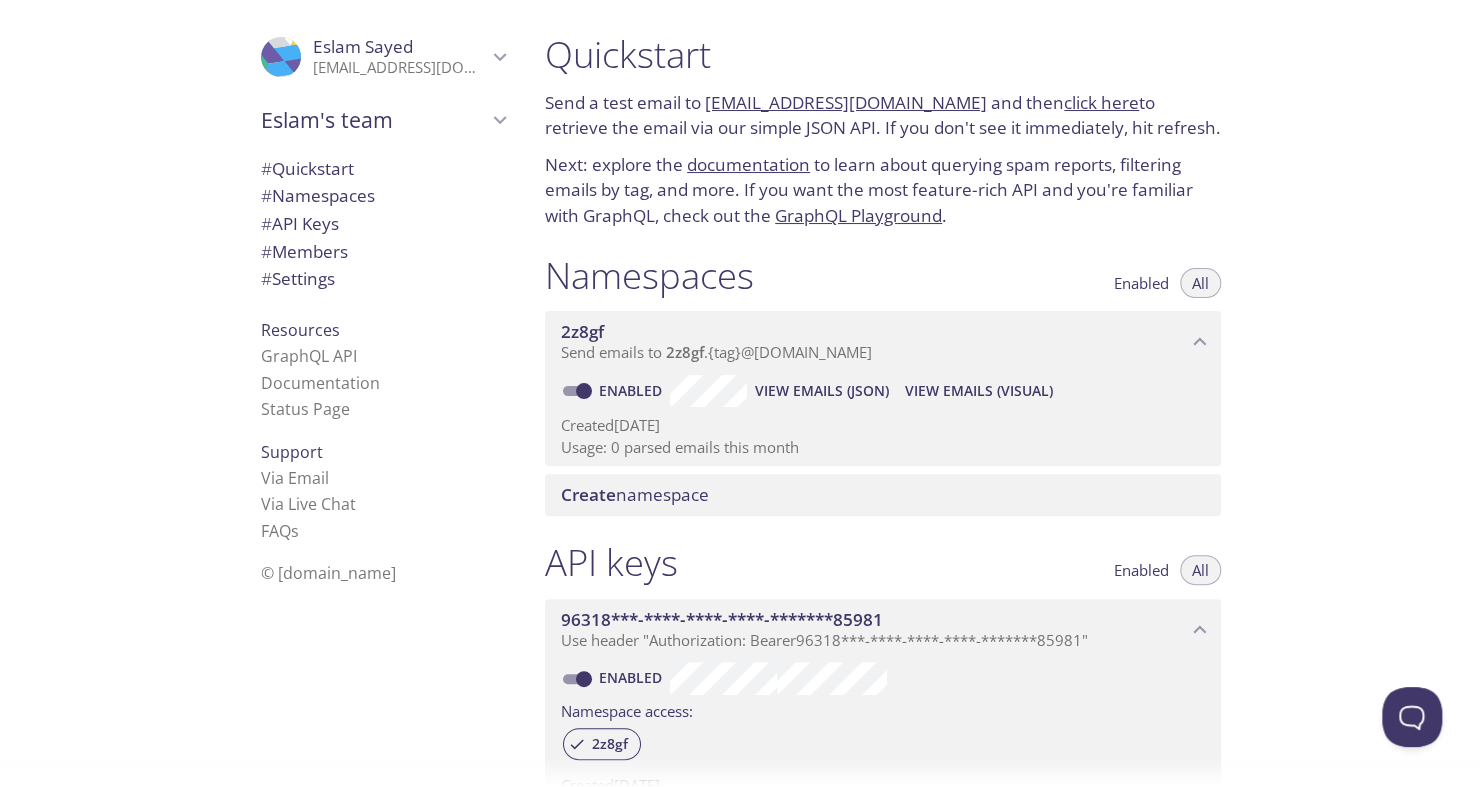 click on "documentation" at bounding box center (748, 164) 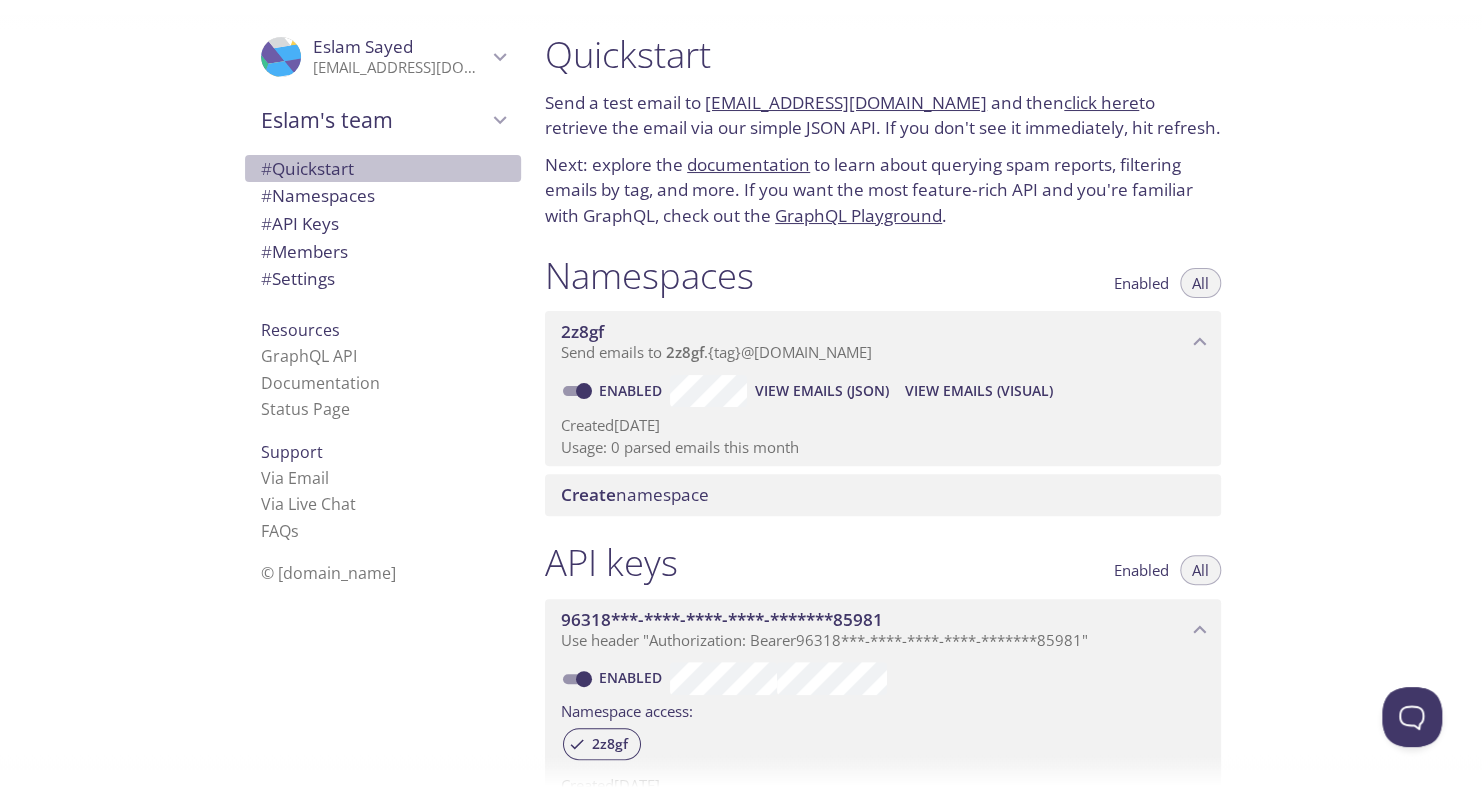 click on "#  Quickstart" at bounding box center [383, 169] 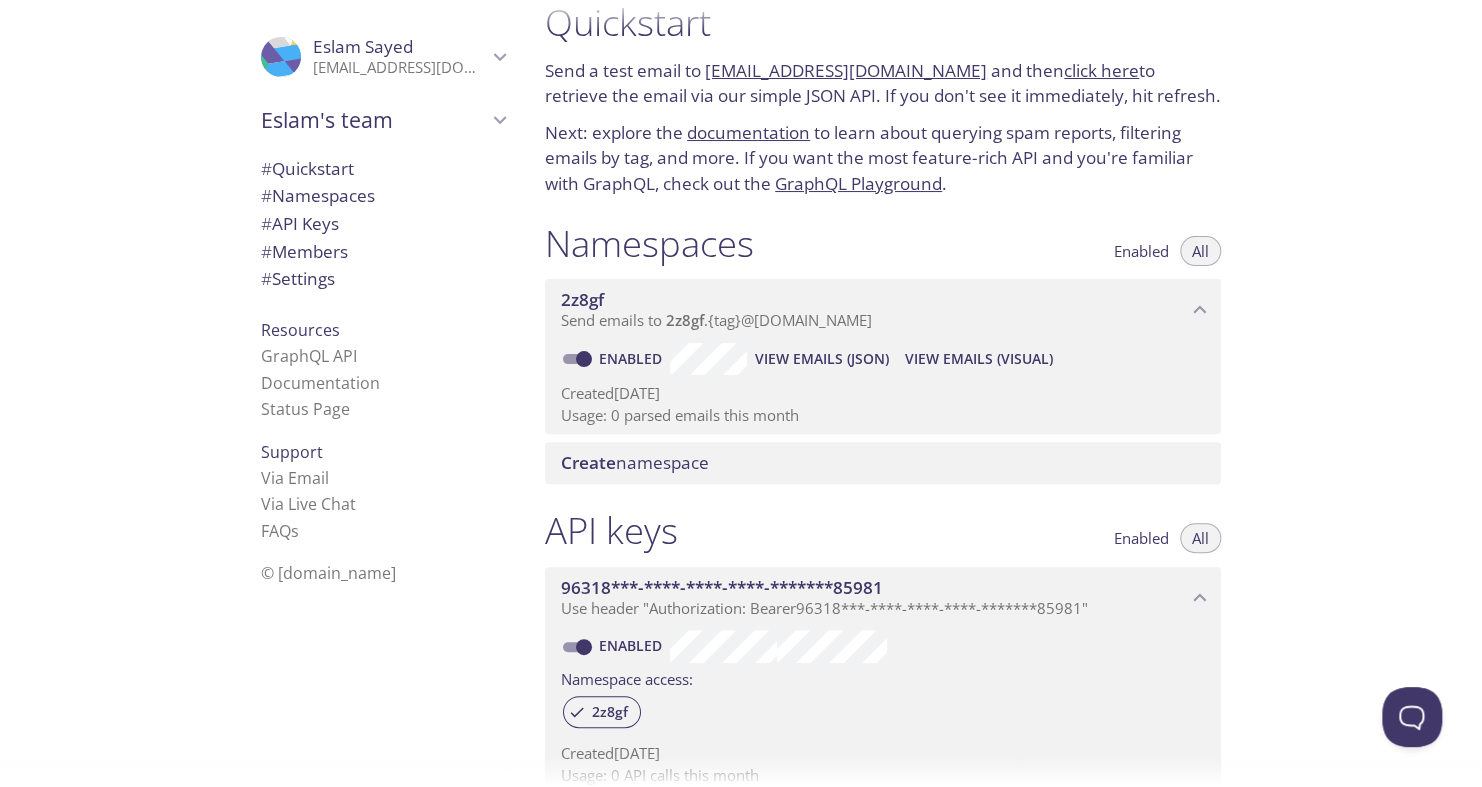 click on "click here" at bounding box center [1101, 70] 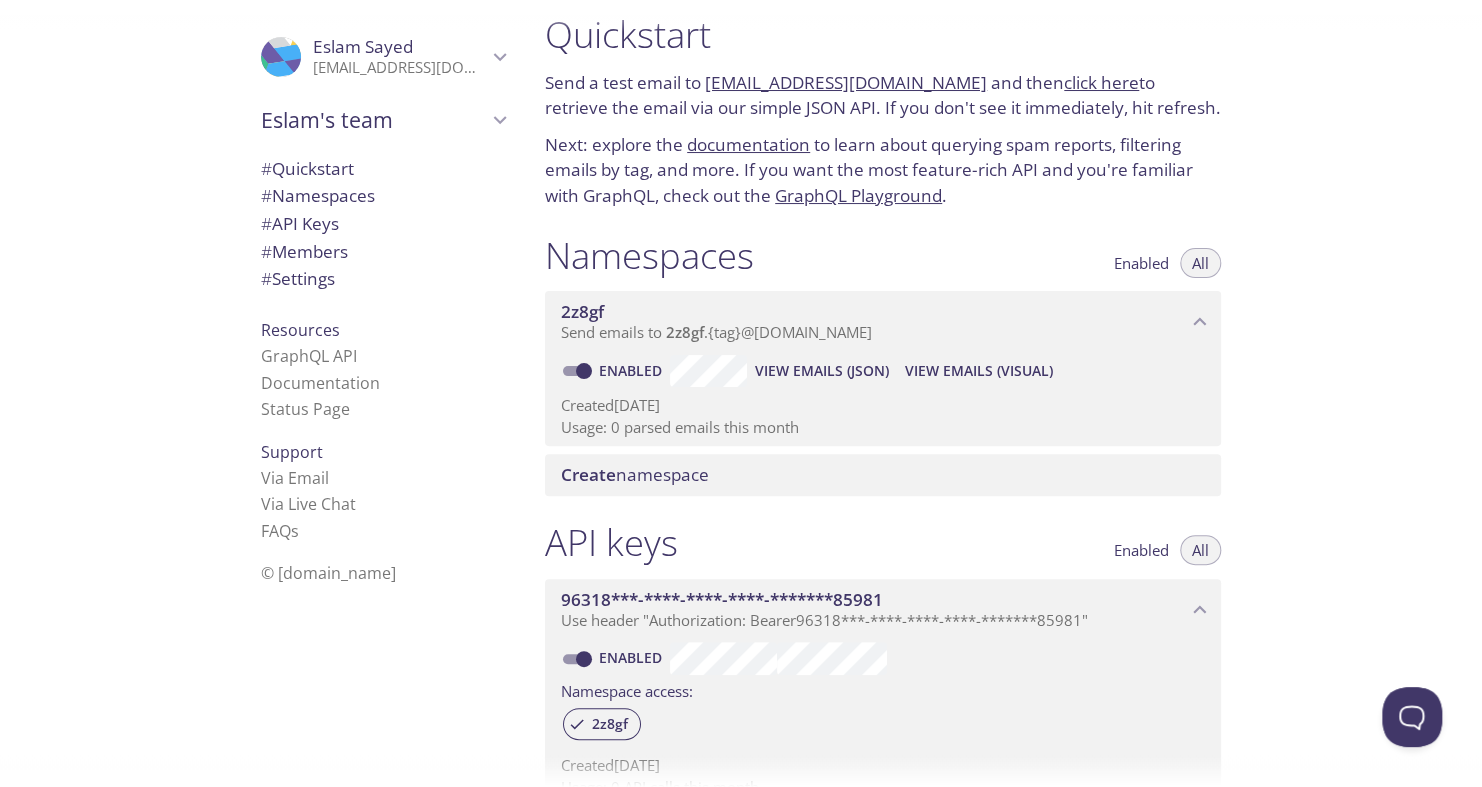 scroll, scrollTop: 0, scrollLeft: 0, axis: both 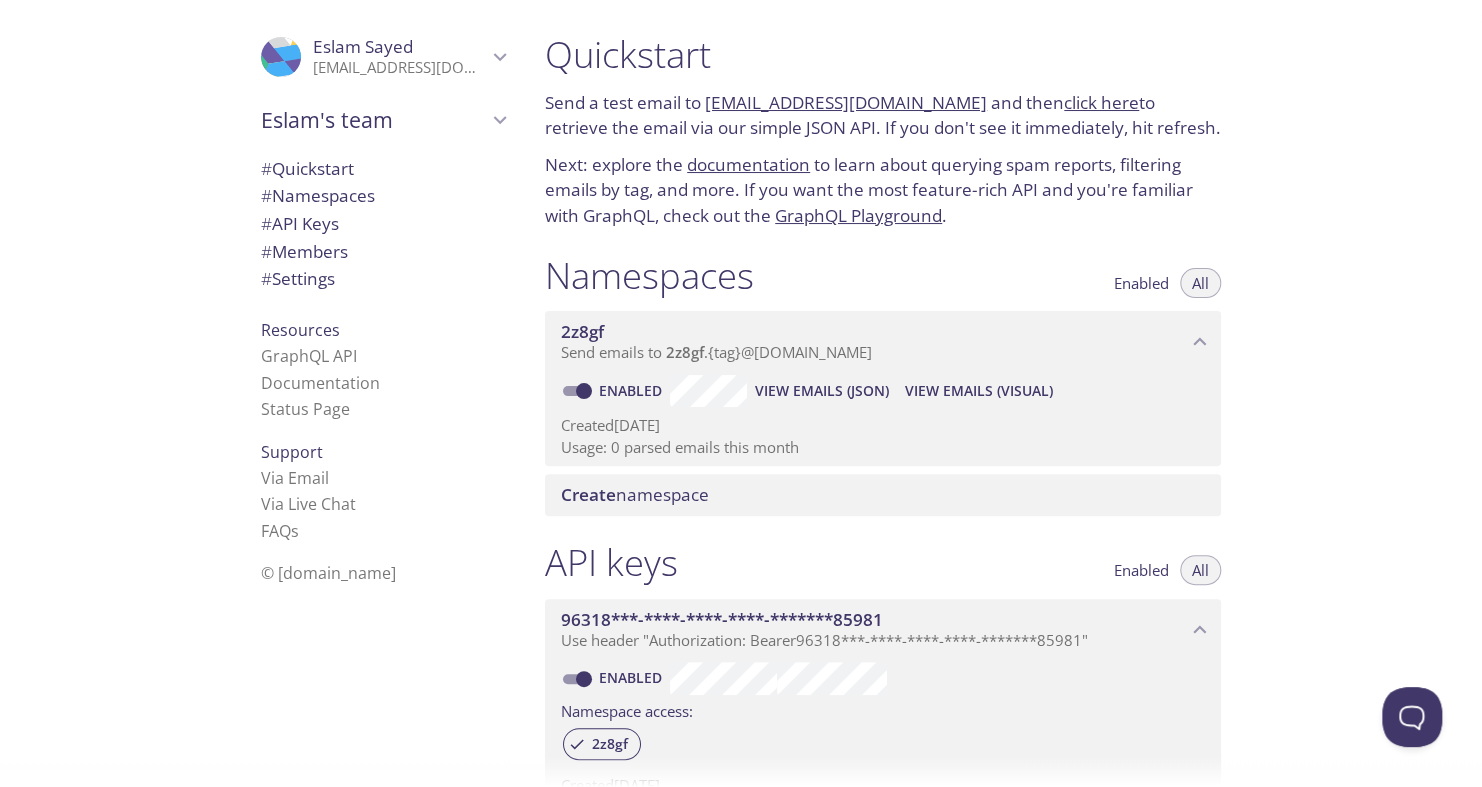click on "GraphQL Playground" at bounding box center (858, 215) 